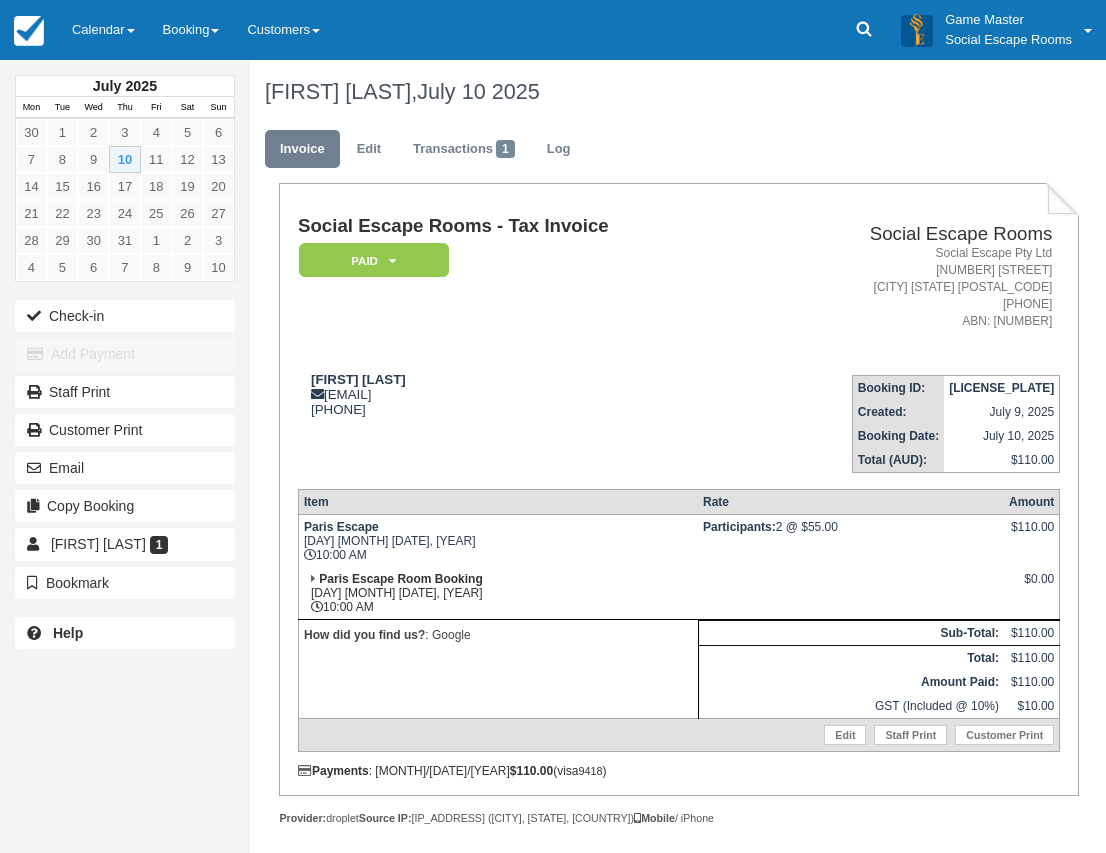 scroll, scrollTop: 0, scrollLeft: 0, axis: both 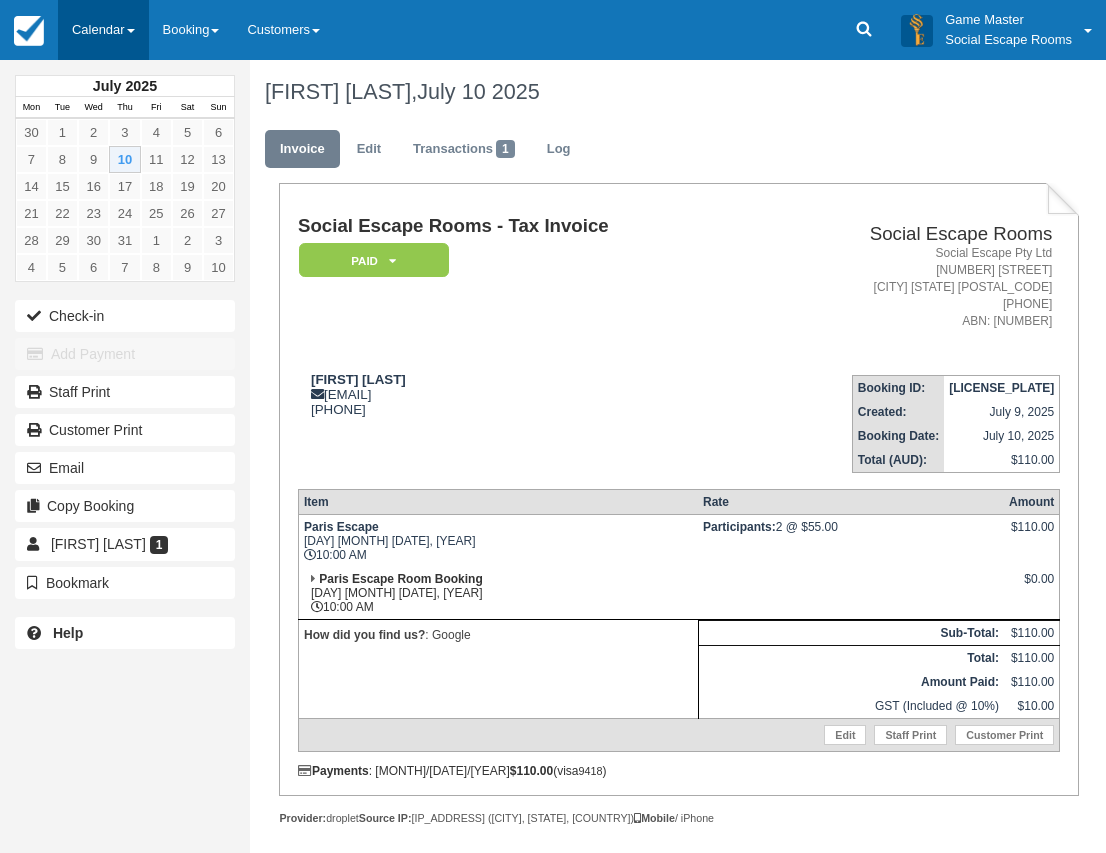 click on "Calendar" at bounding box center (103, 30) 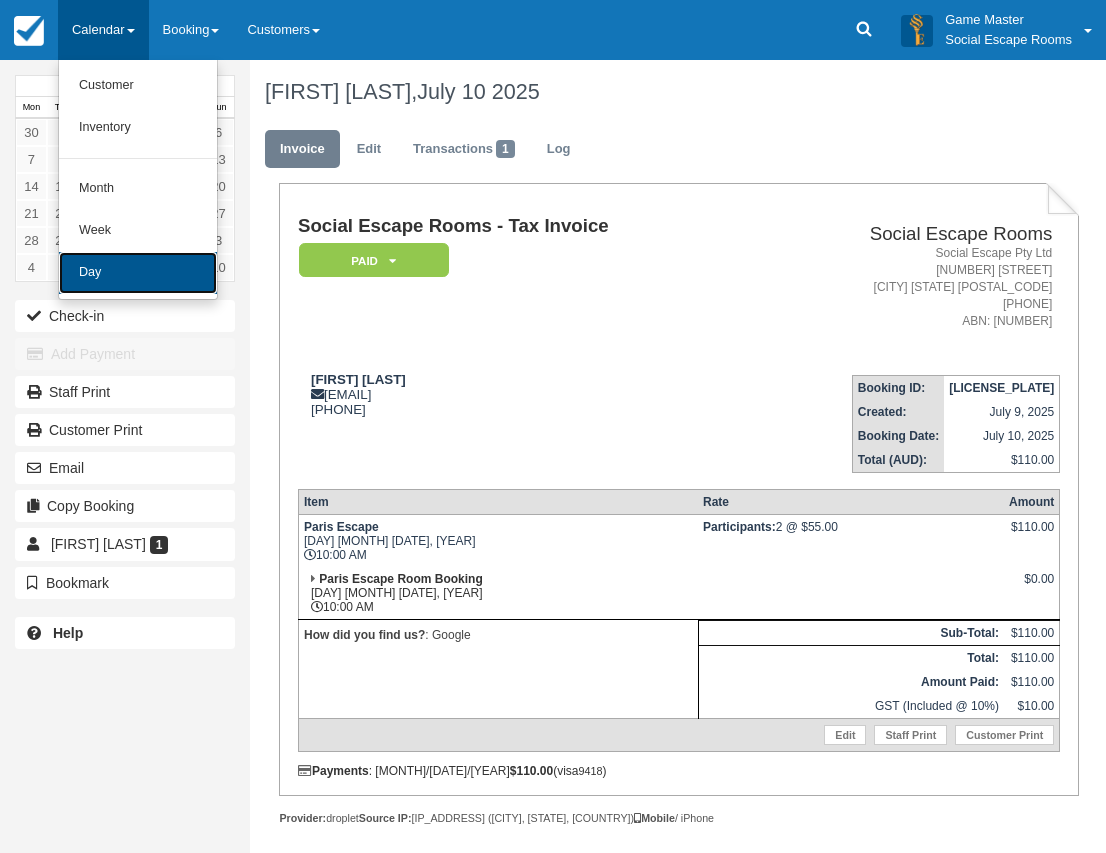 click on "Day" at bounding box center [138, 273] 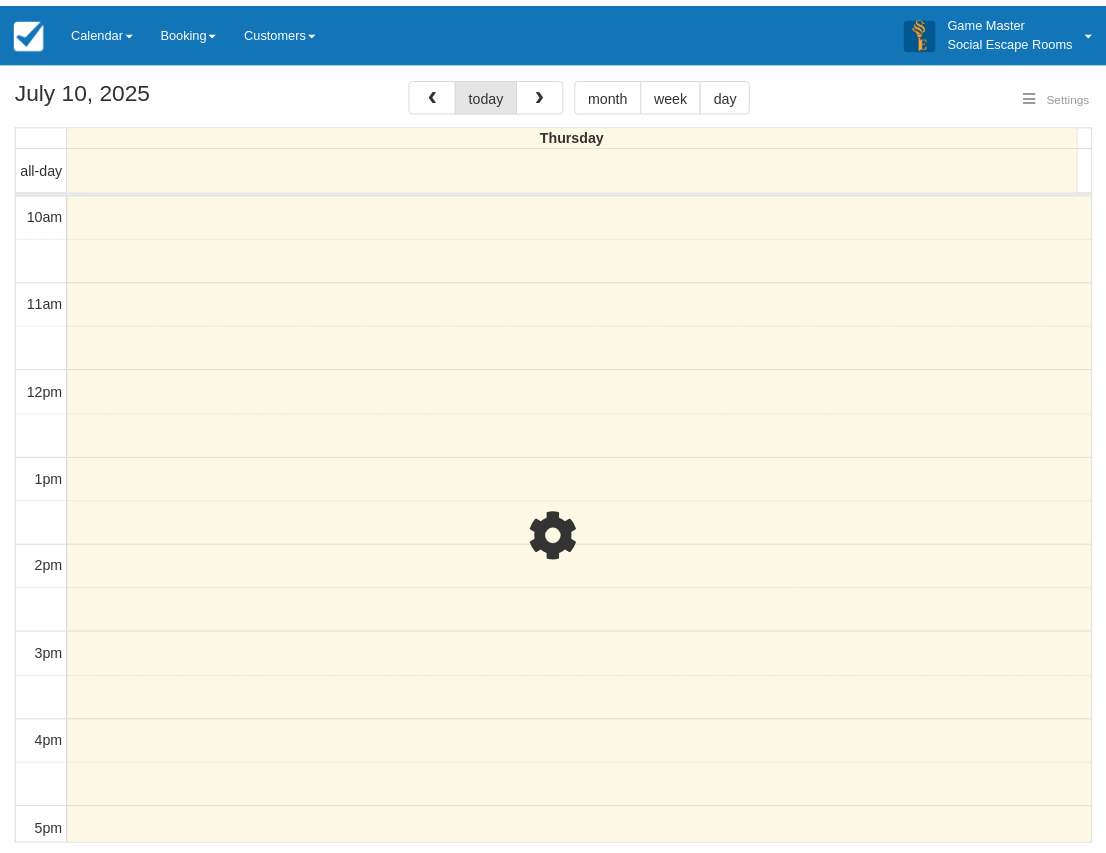 scroll, scrollTop: 0, scrollLeft: 0, axis: both 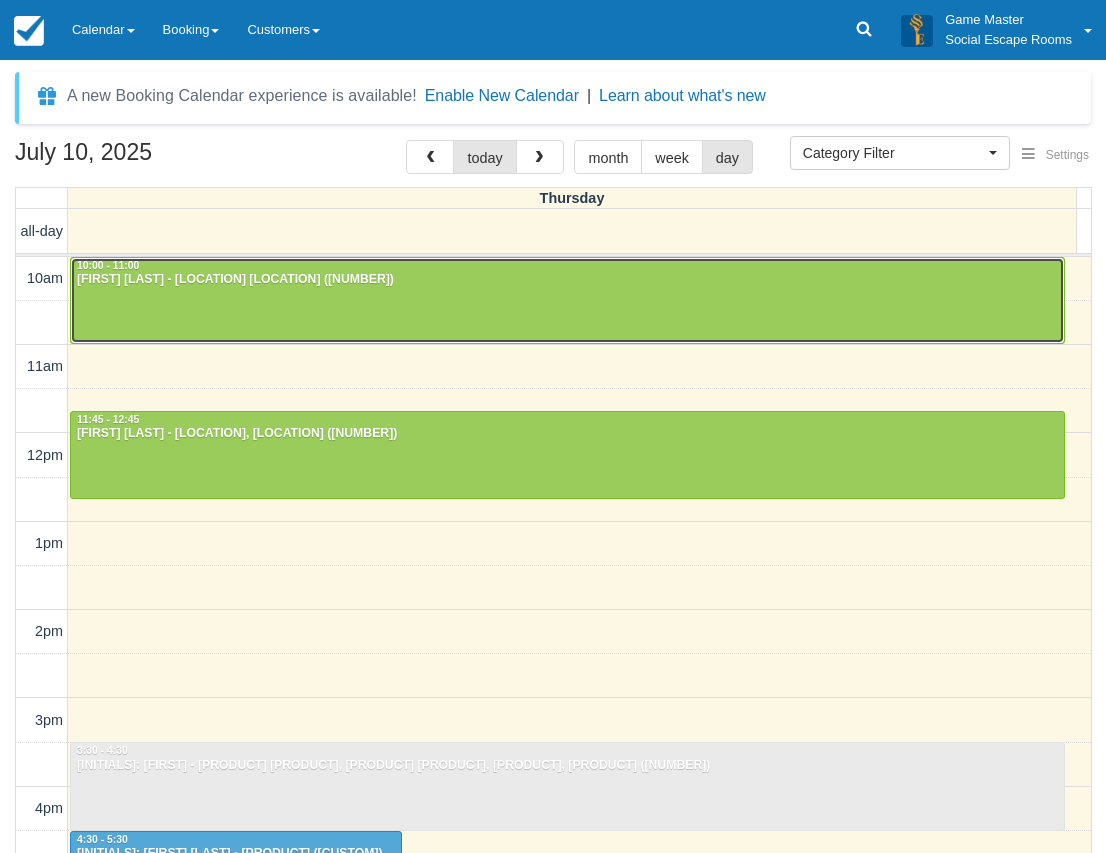 click at bounding box center (567, 301) 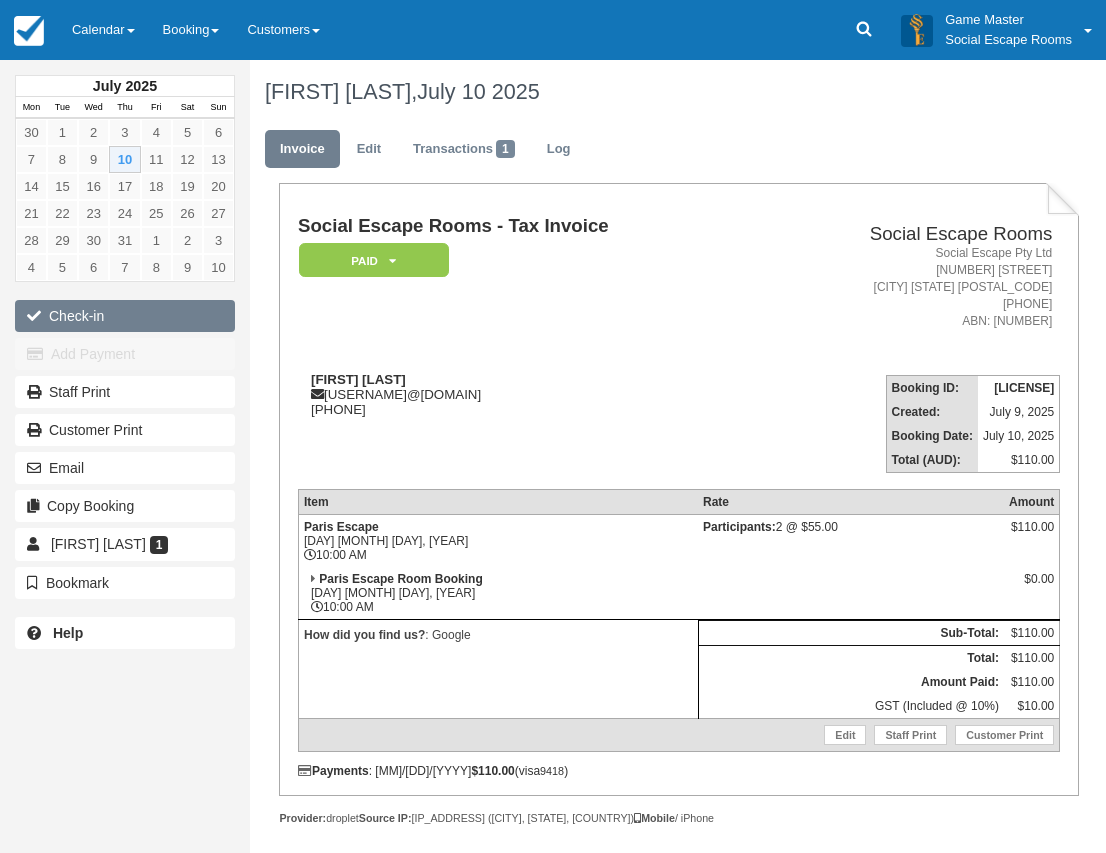 scroll, scrollTop: 0, scrollLeft: 0, axis: both 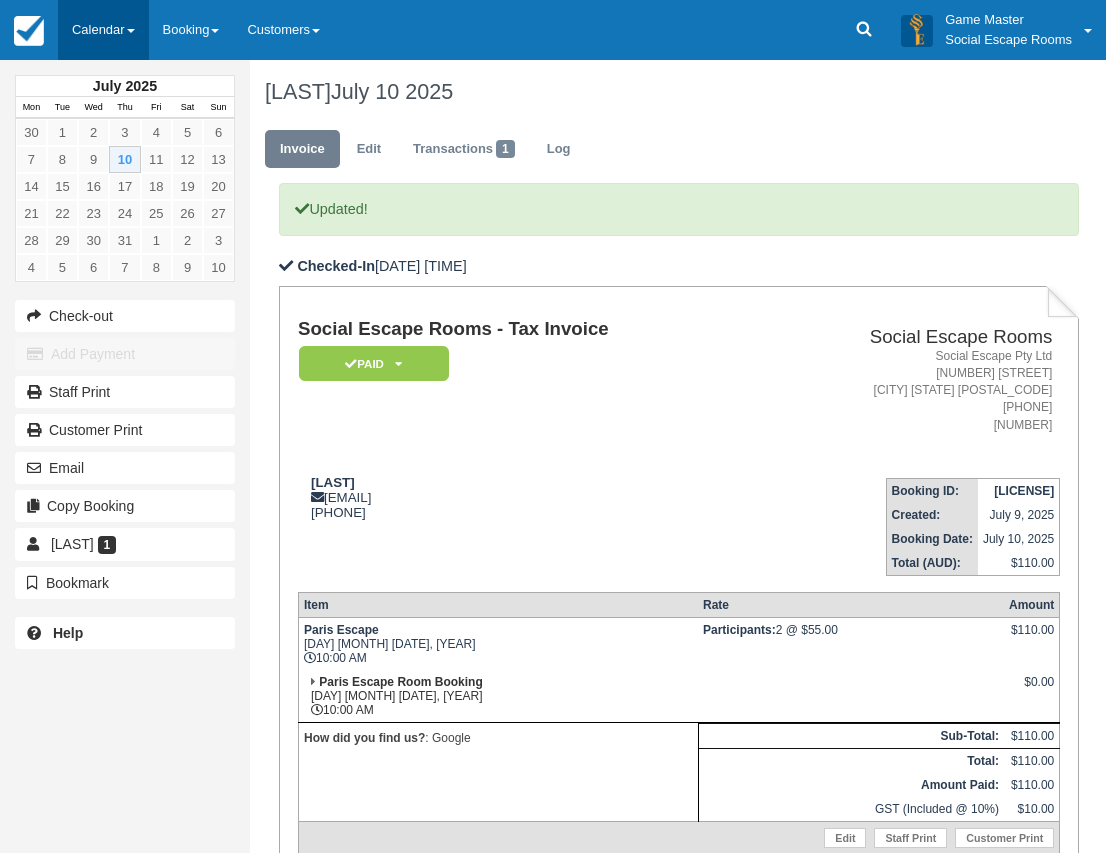 click on "Calendar" at bounding box center (103, 30) 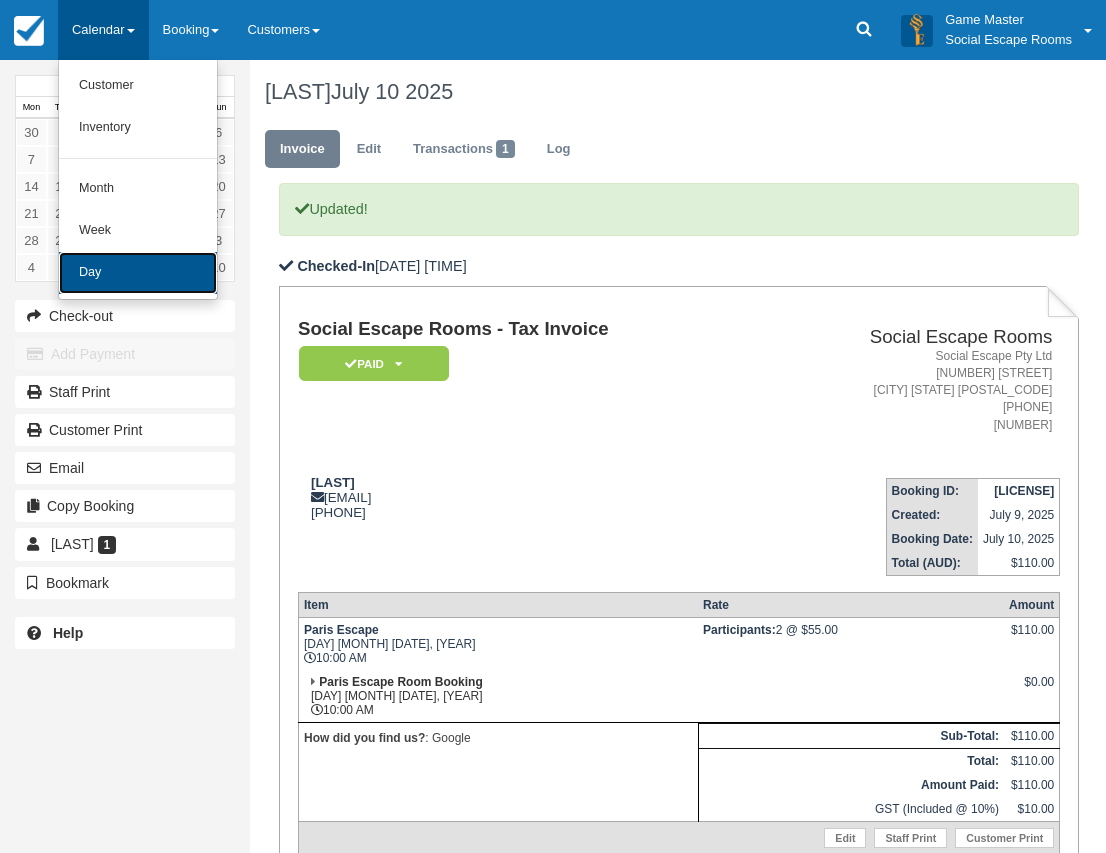 click on "Day" at bounding box center (138, 273) 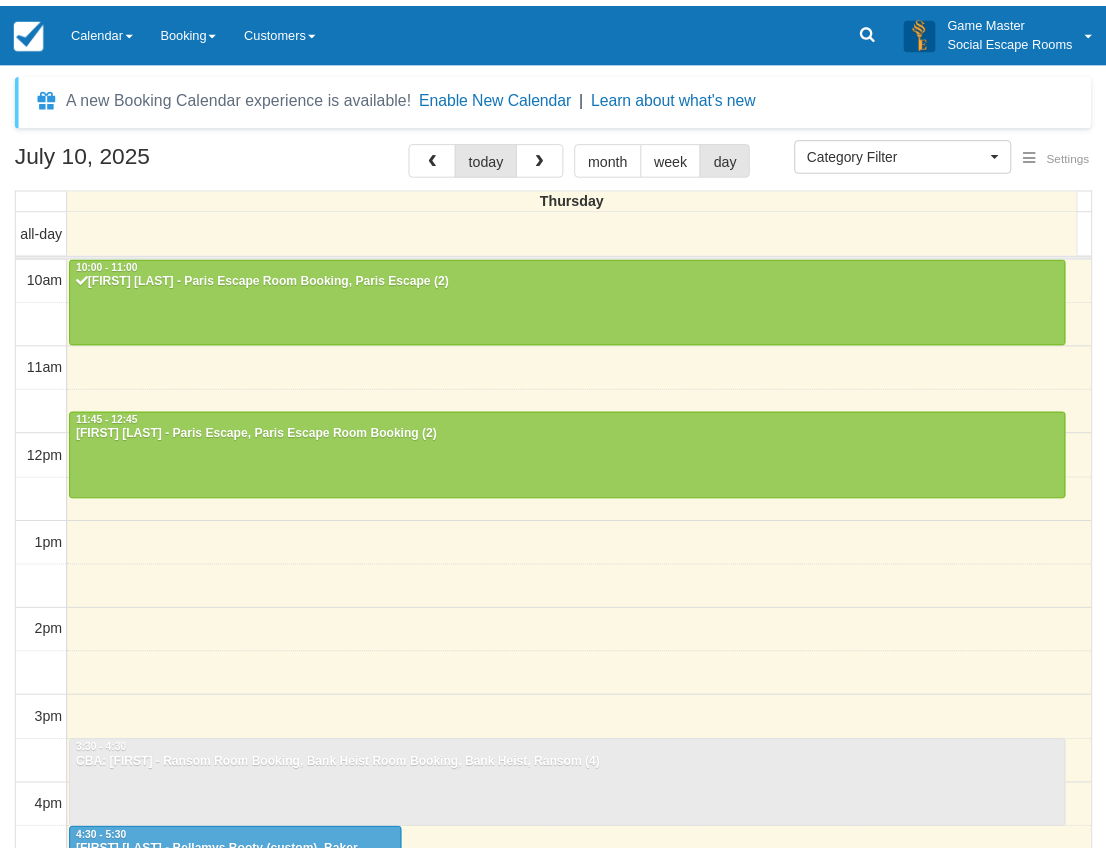 scroll, scrollTop: 0, scrollLeft: 0, axis: both 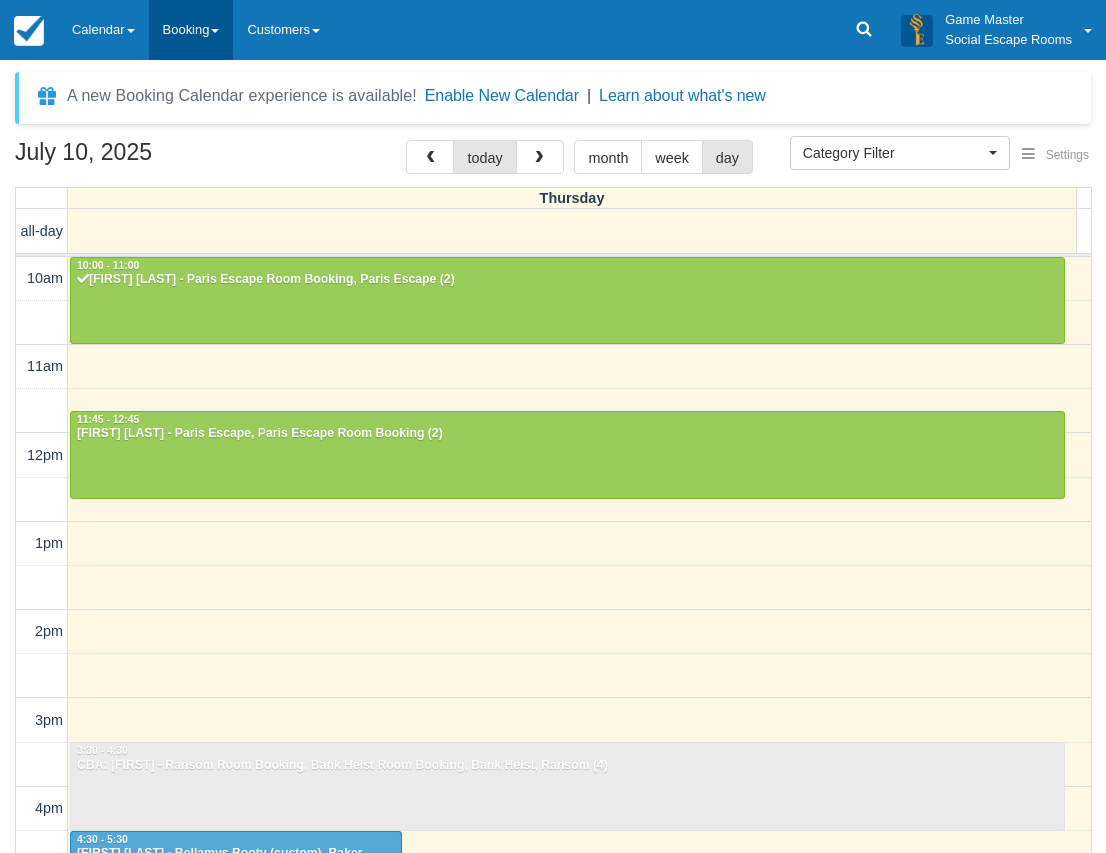 click on "Booking" at bounding box center [191, 30] 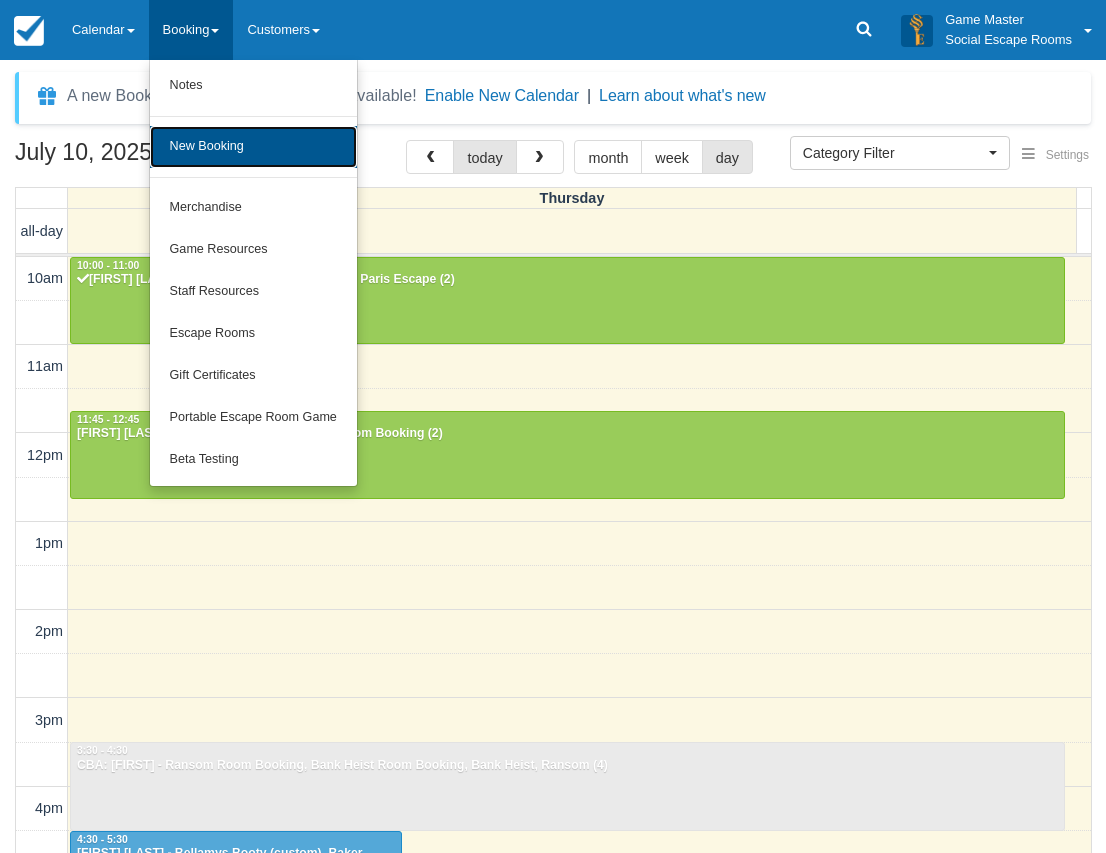 click on "New Booking" at bounding box center (253, 147) 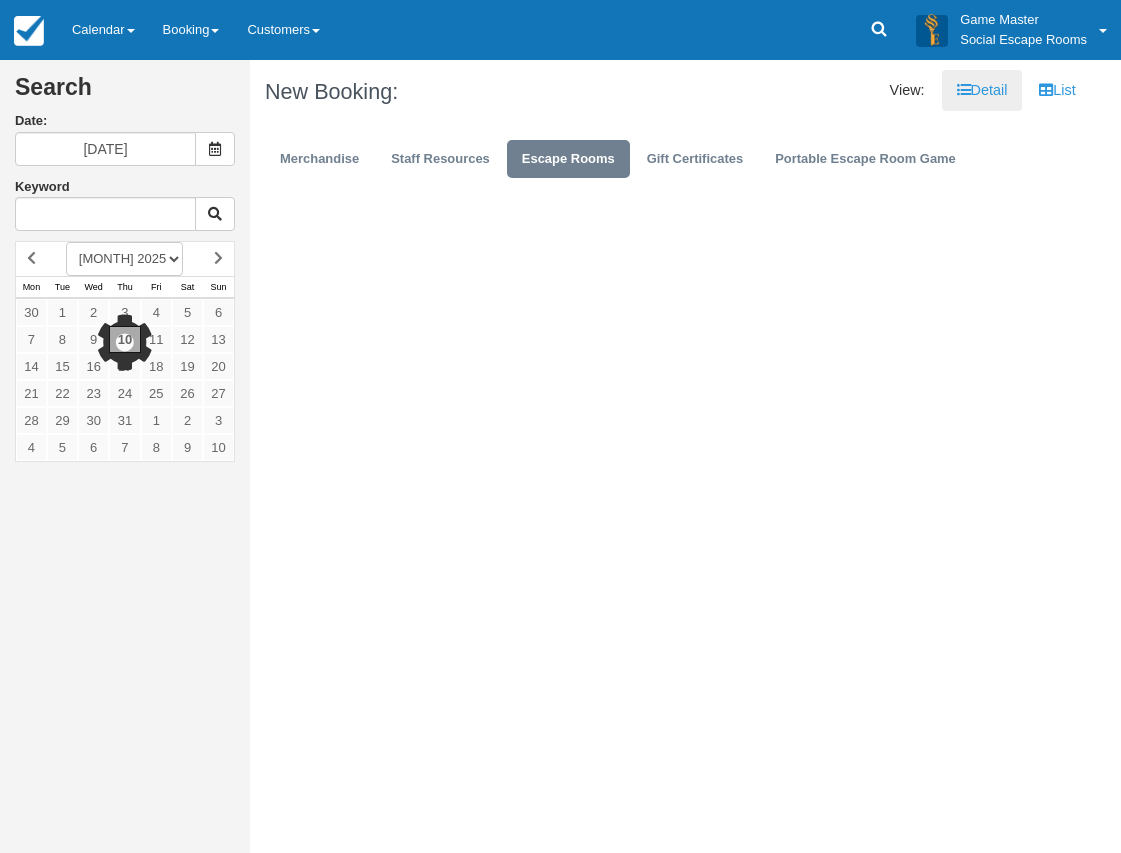 scroll, scrollTop: 0, scrollLeft: 0, axis: both 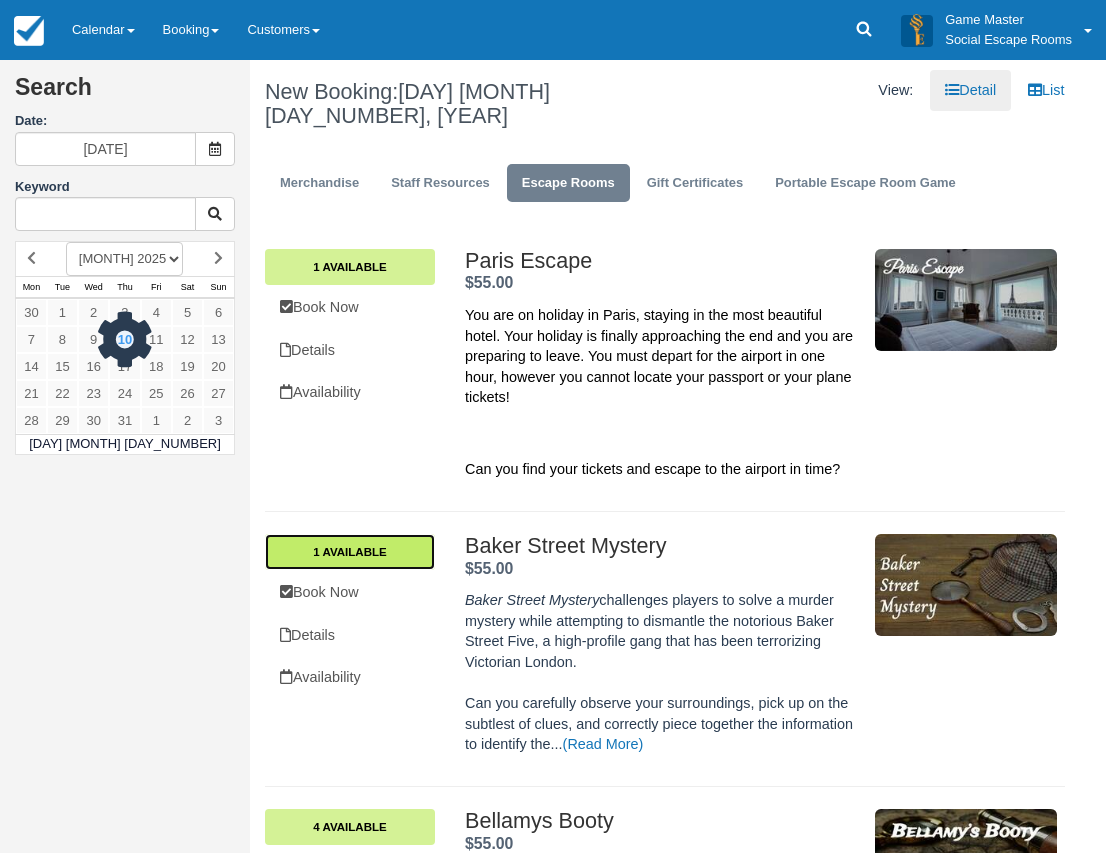 click on "1 Available" at bounding box center [350, 552] 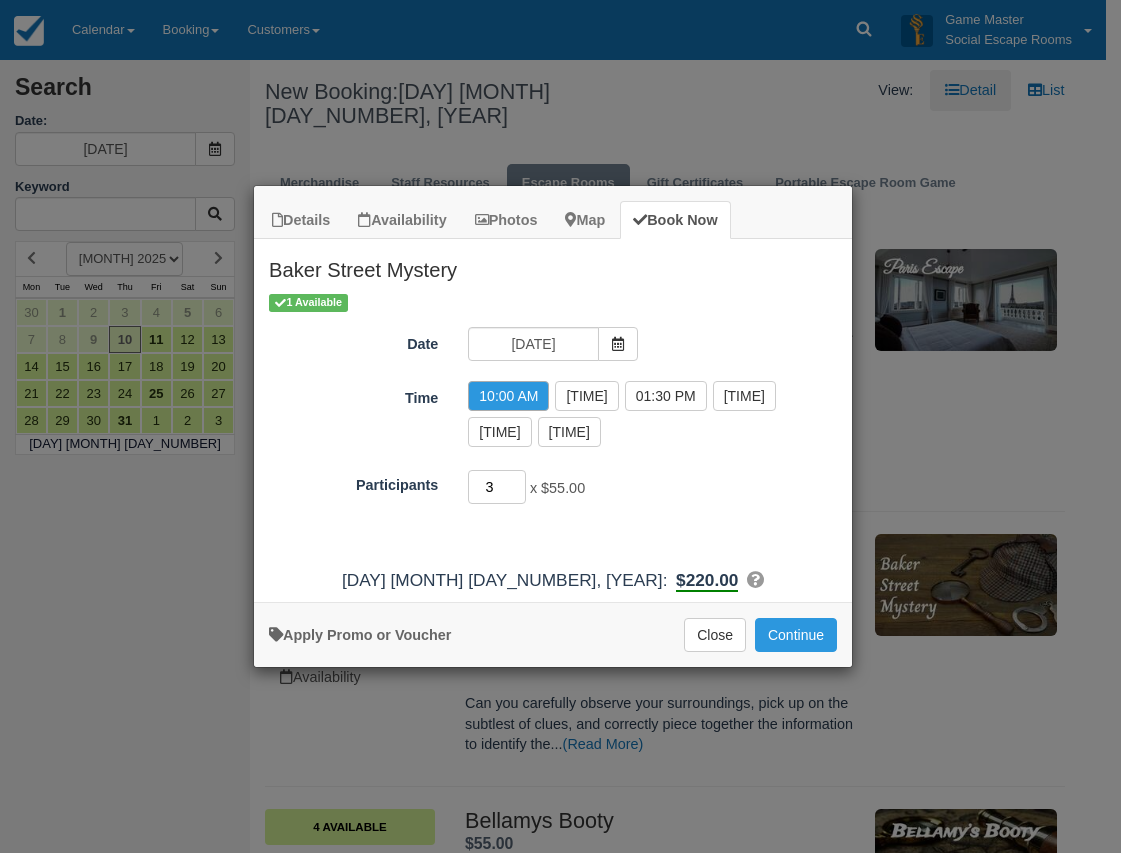 click on "3" at bounding box center (497, 487) 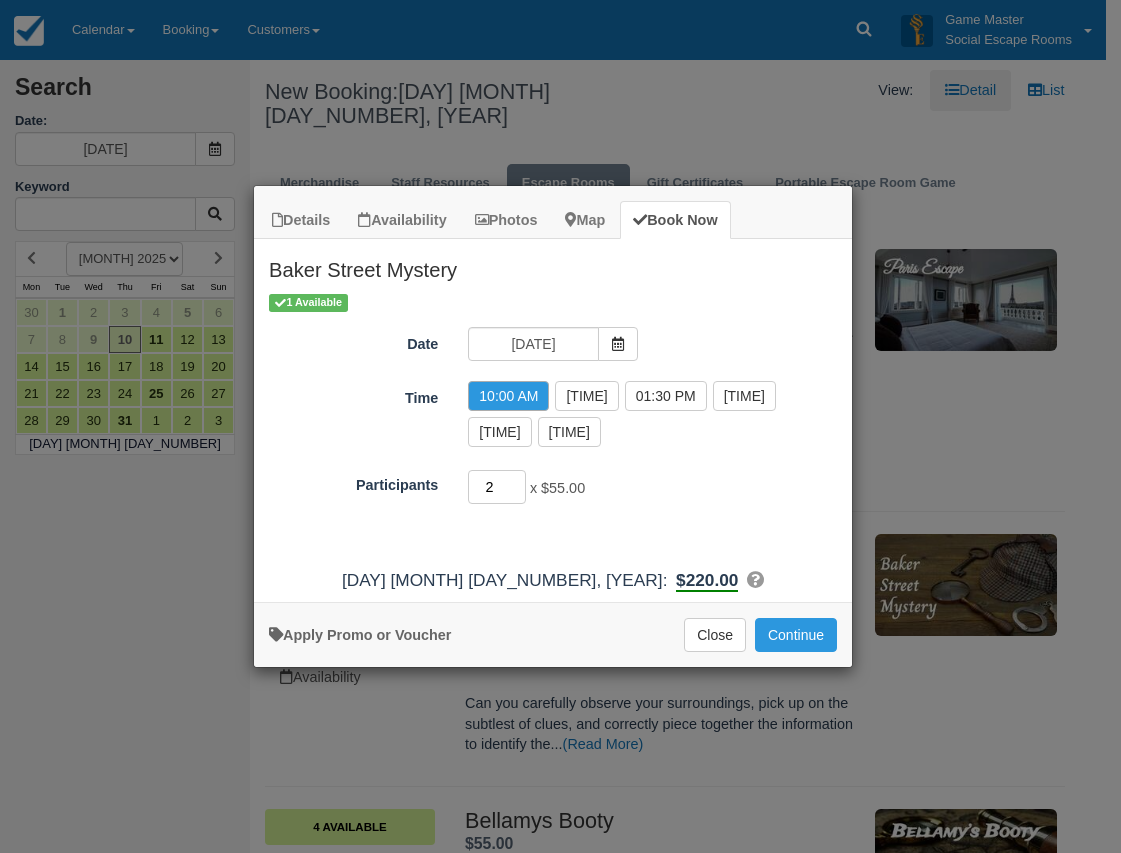 type on "2" 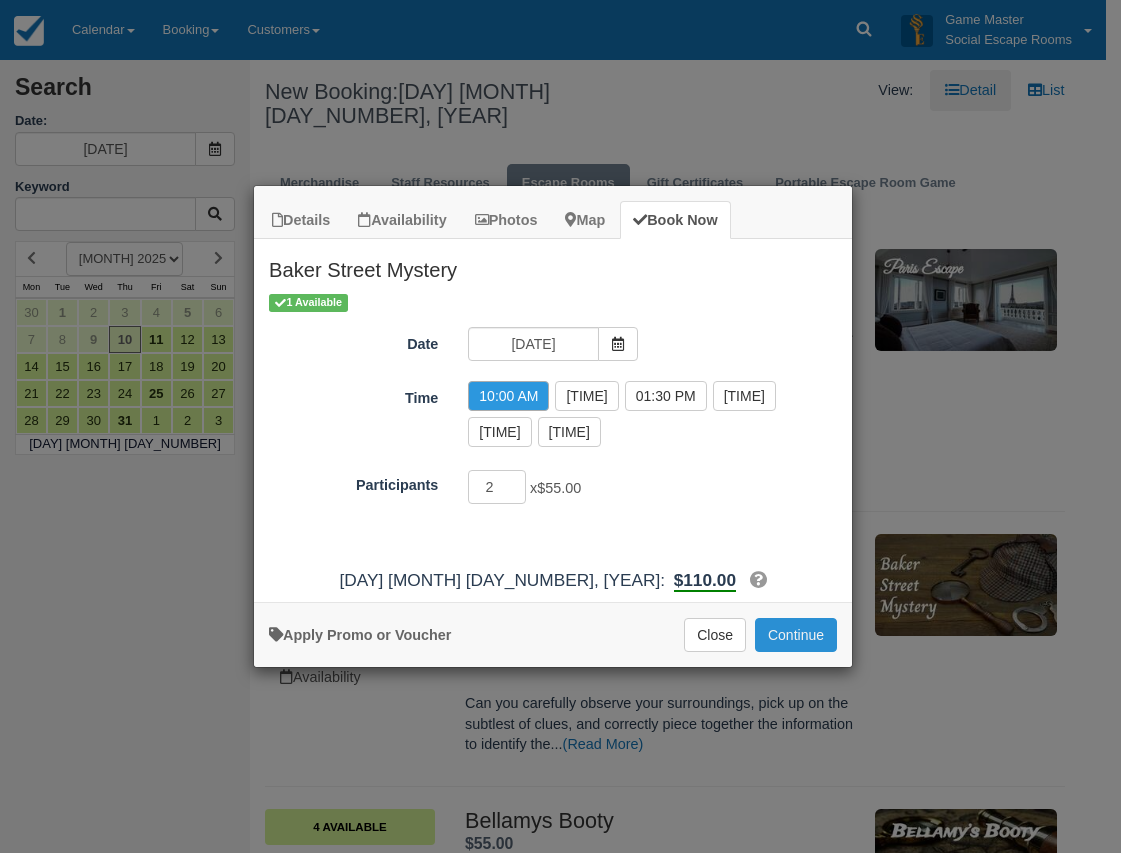 click on "Continue" at bounding box center (796, 635) 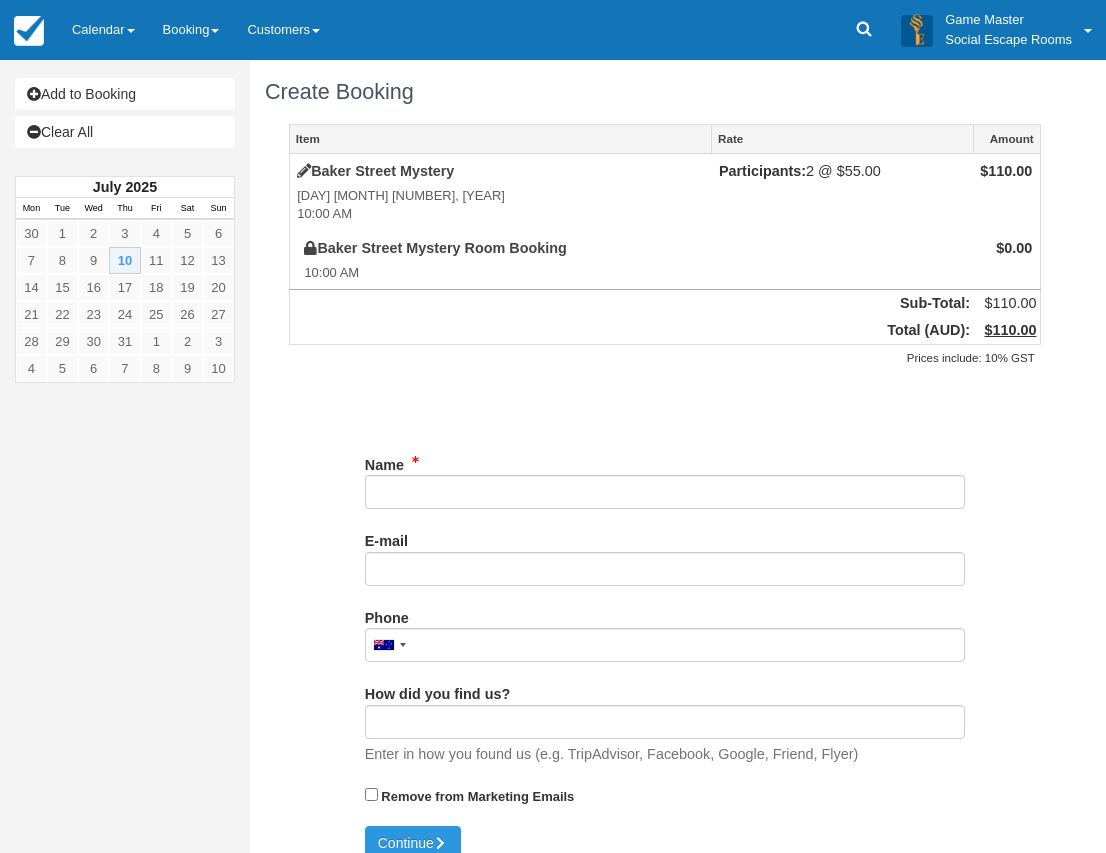 scroll, scrollTop: 0, scrollLeft: 0, axis: both 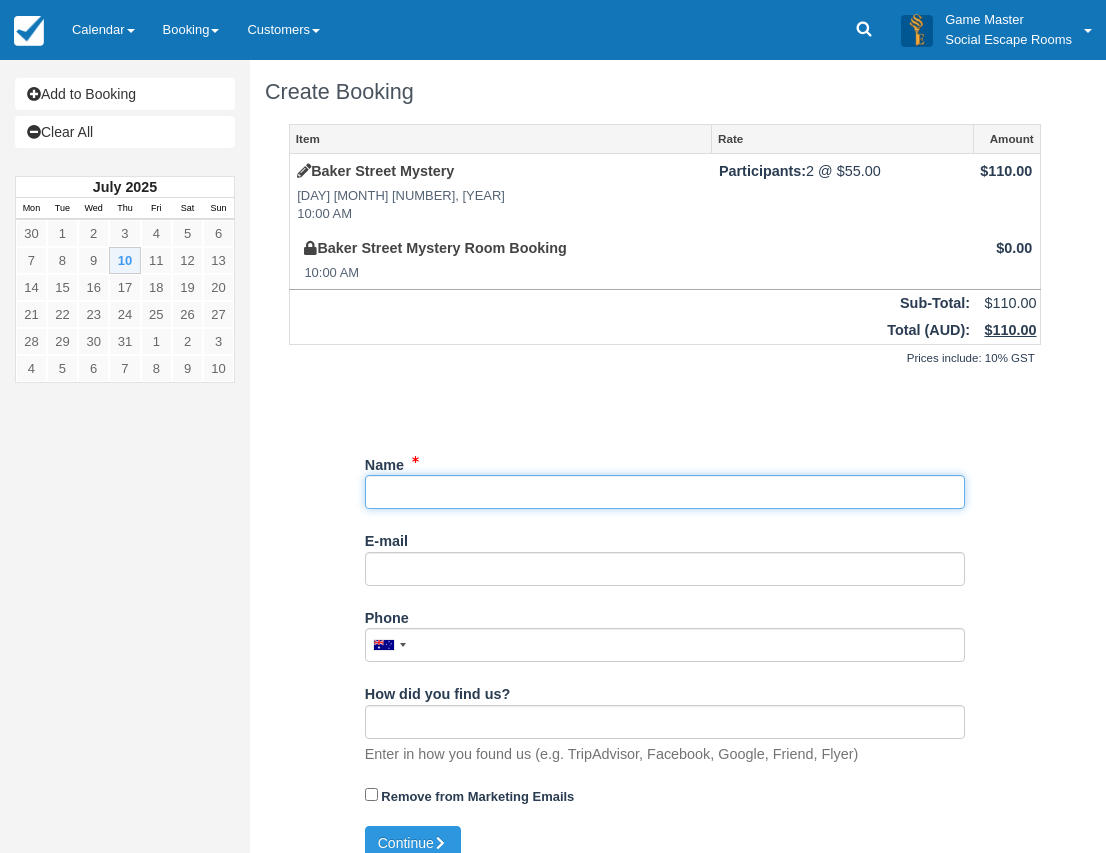 click on "Name" at bounding box center [665, 492] 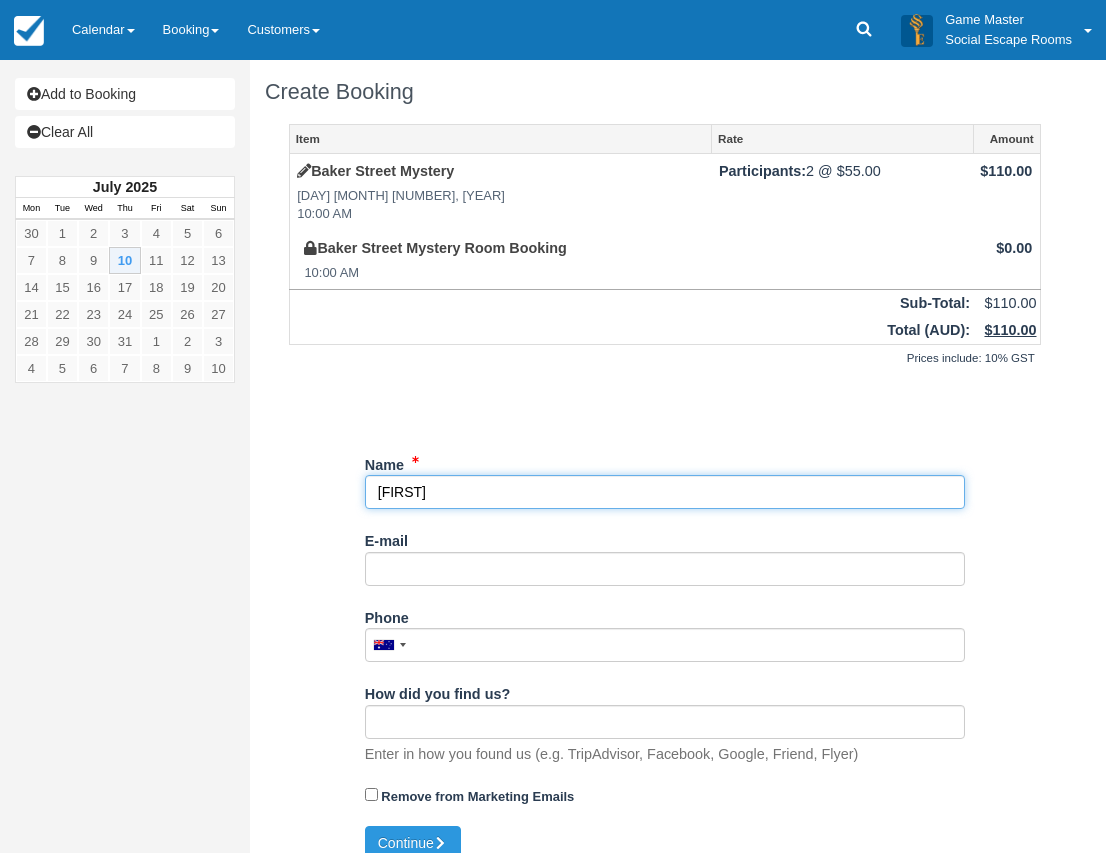type on "[FIRST]" 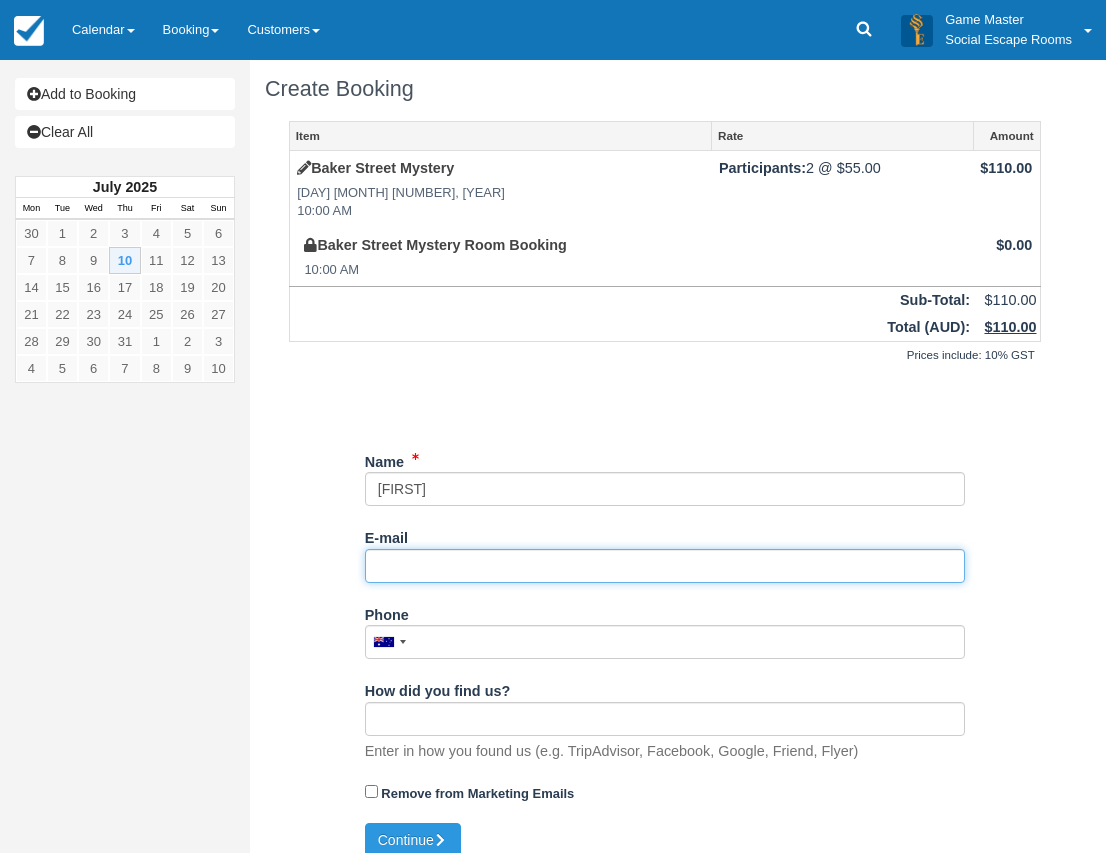 scroll, scrollTop: 22, scrollLeft: 0, axis: vertical 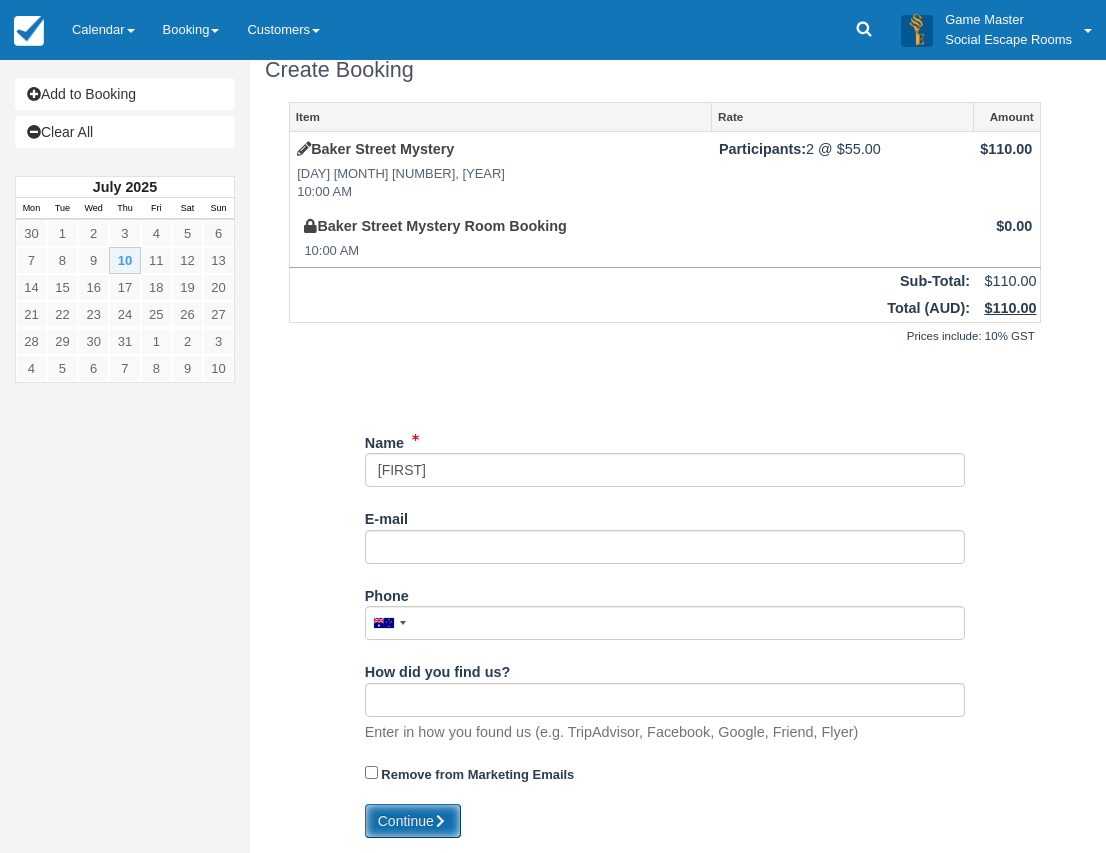 click on "Continue" at bounding box center (413, 821) 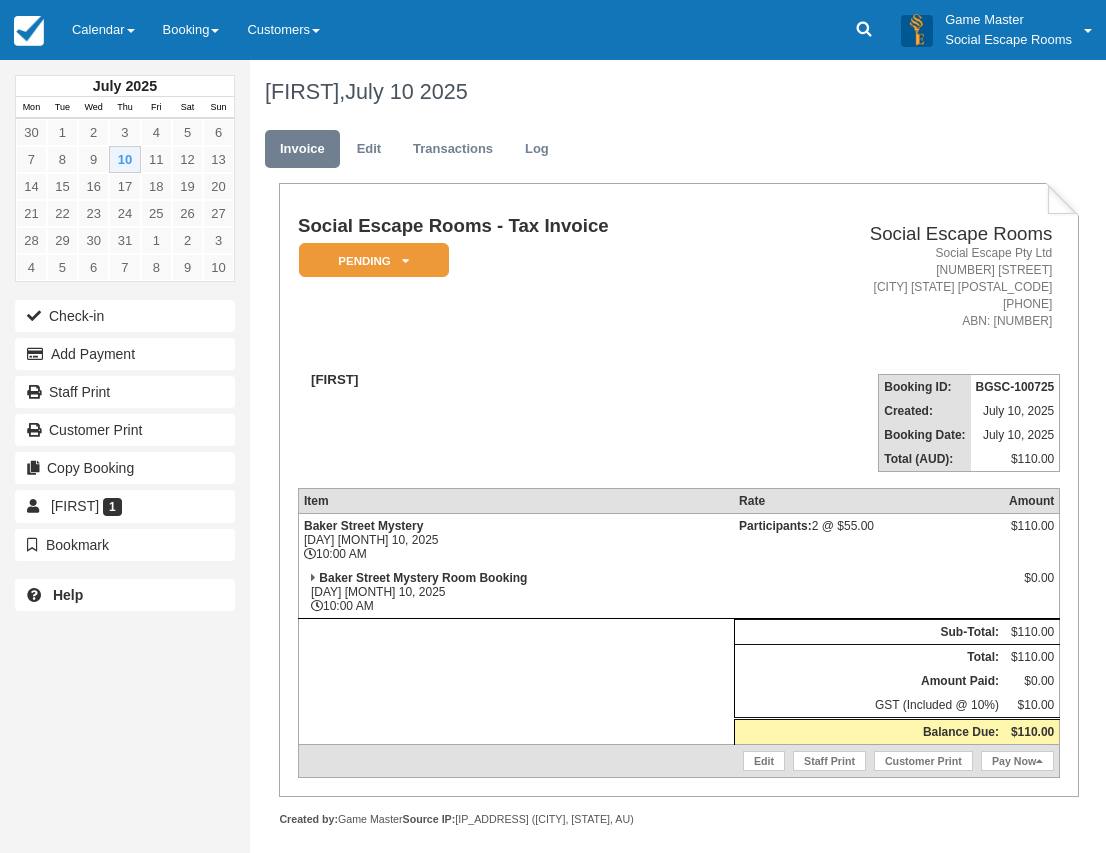 scroll, scrollTop: 0, scrollLeft: 0, axis: both 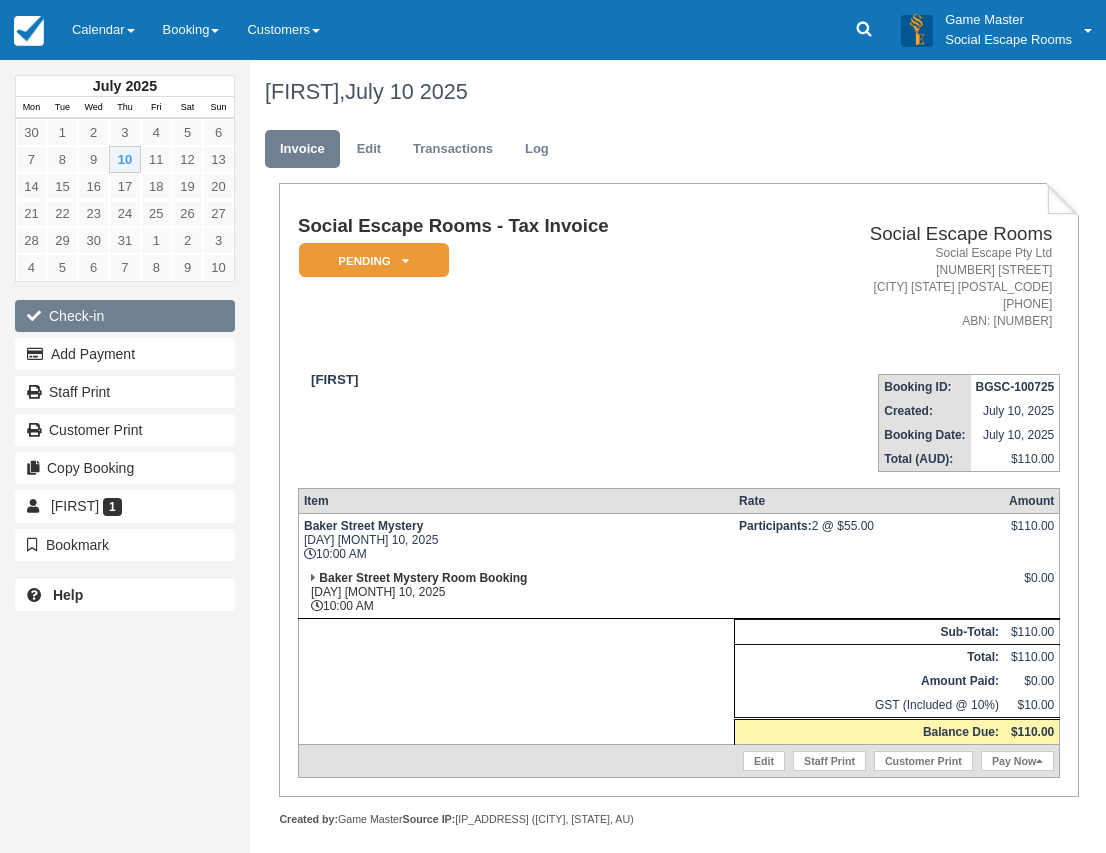 click on "Check-in" at bounding box center (125, 316) 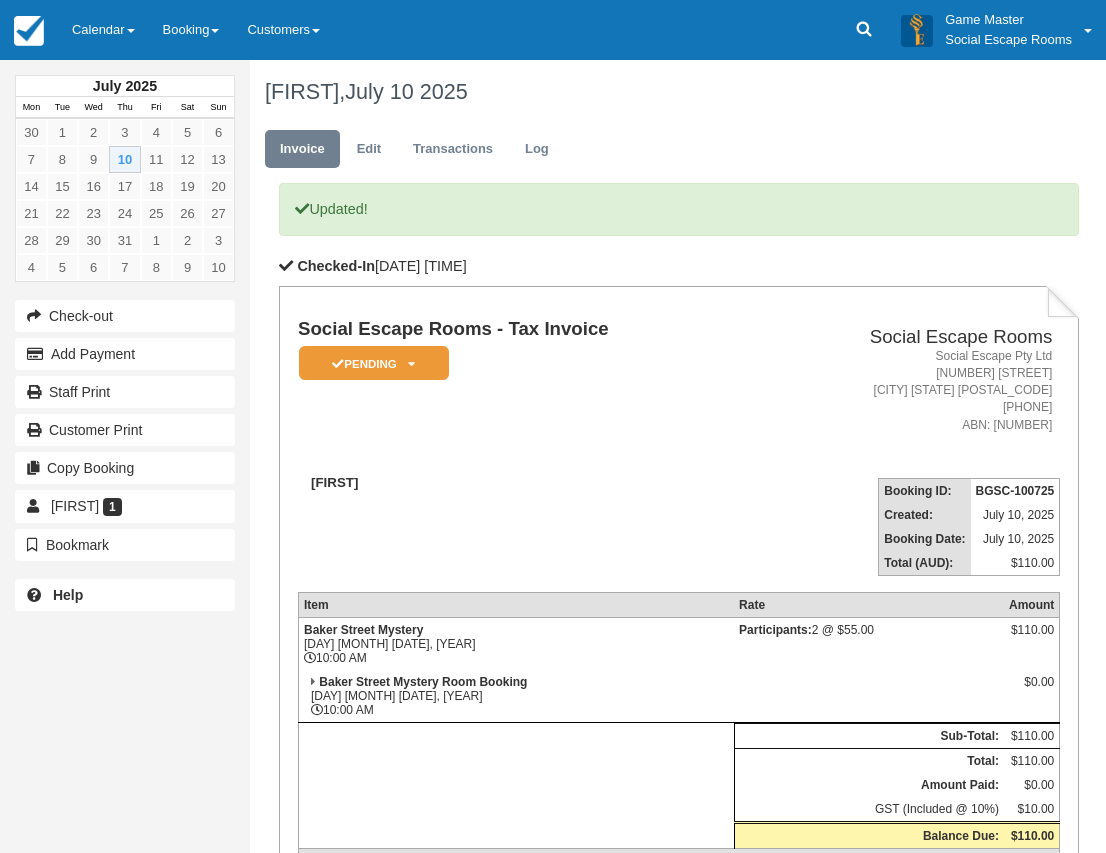scroll, scrollTop: 0, scrollLeft: 0, axis: both 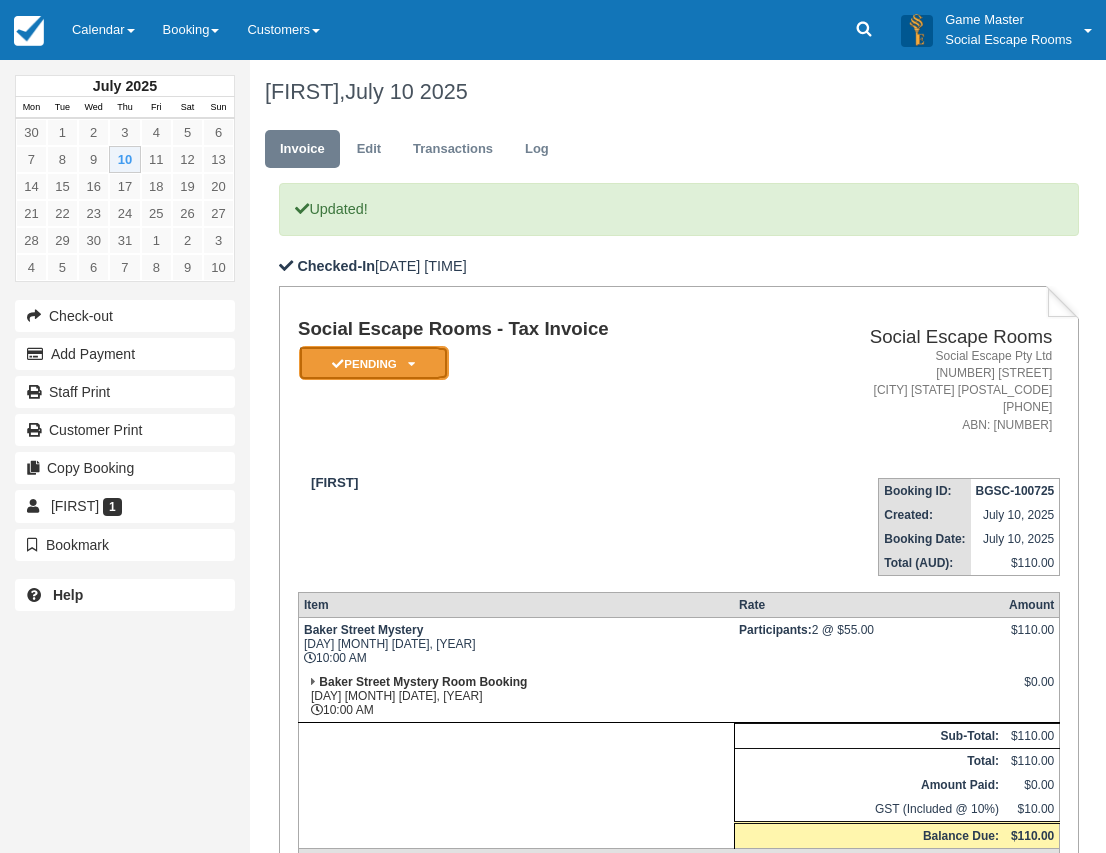 click on "Pending" at bounding box center (374, 363) 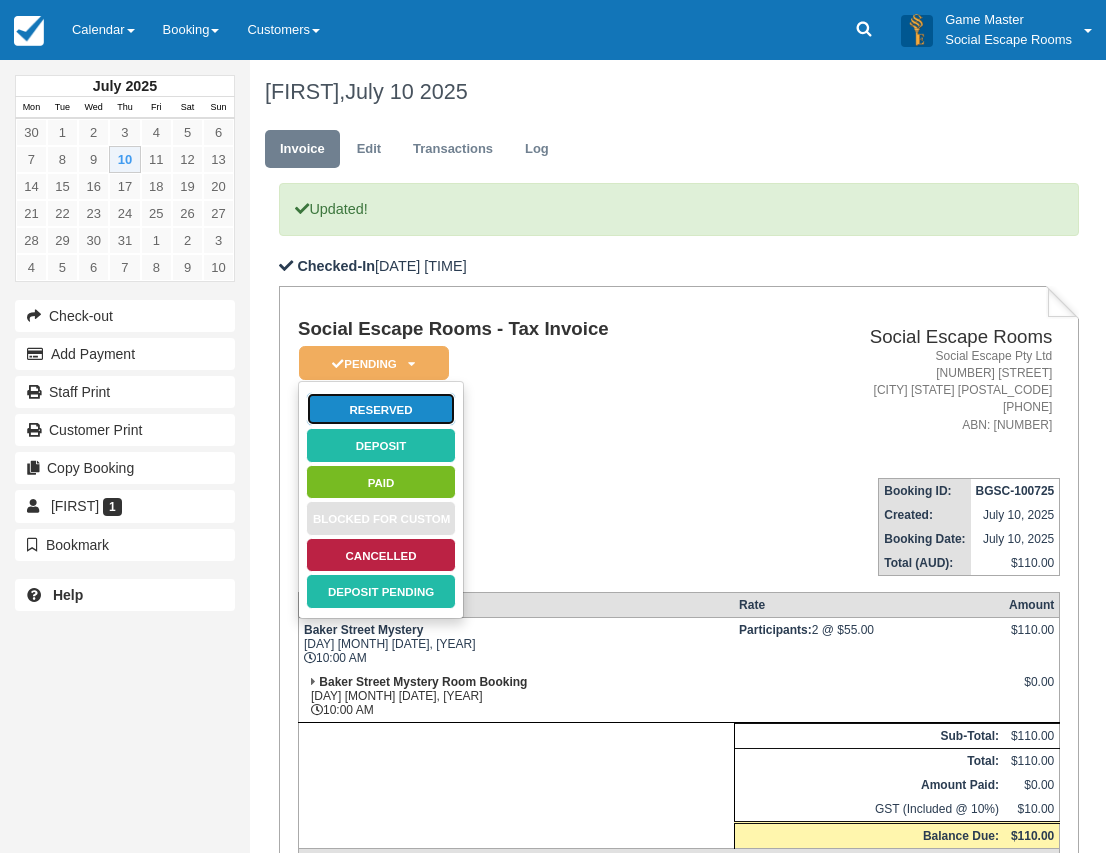 click on "Reserved" at bounding box center (381, 409) 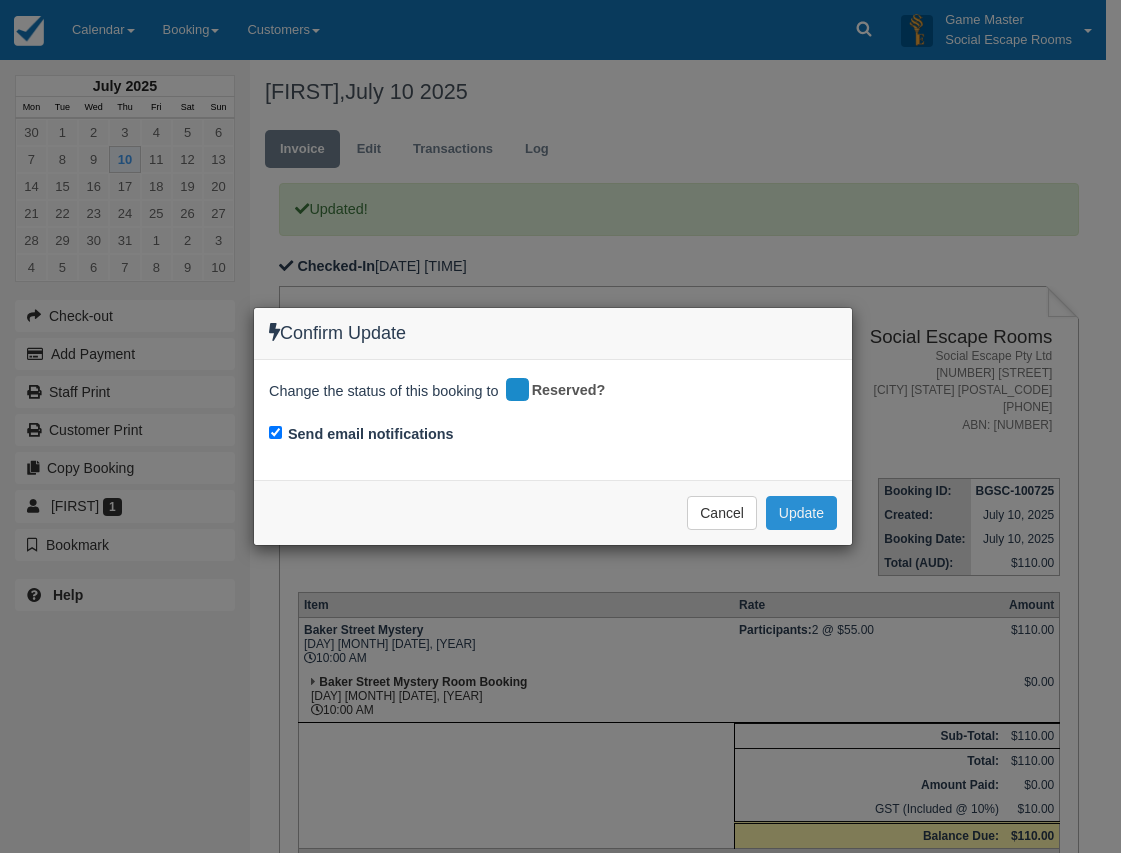 click on "Update" at bounding box center (801, 513) 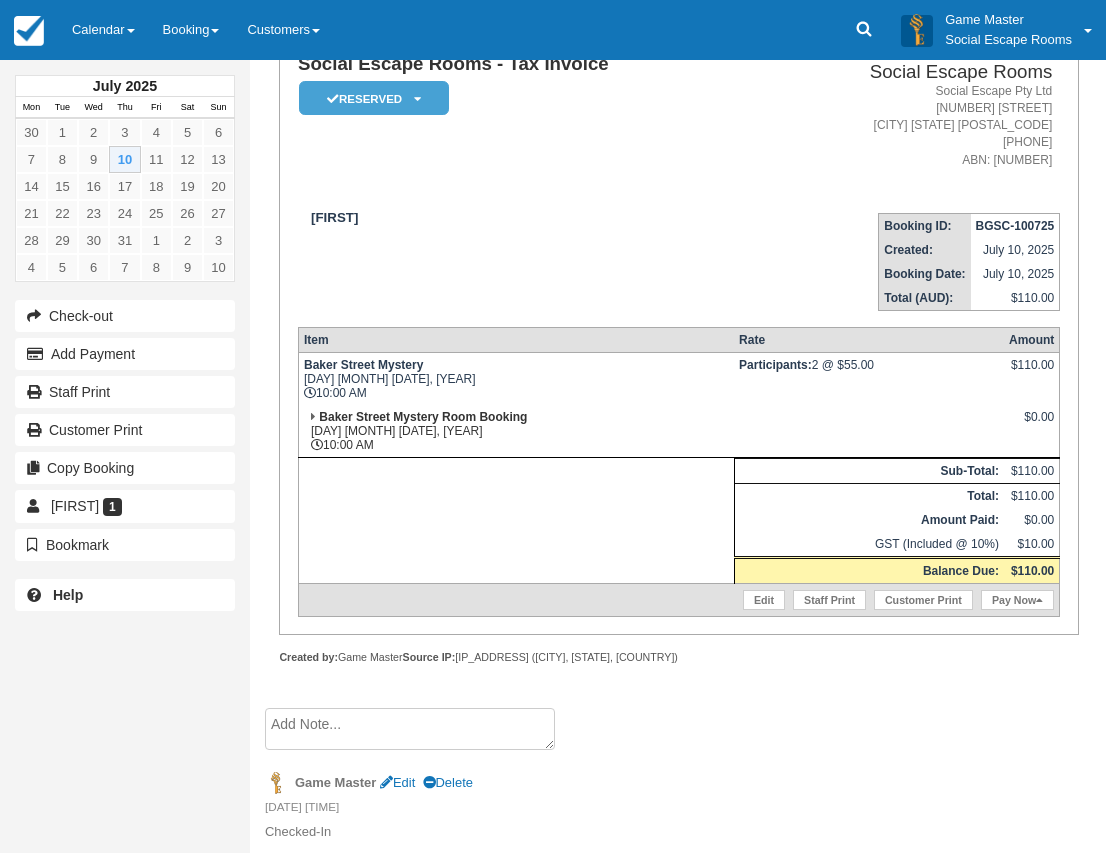 scroll, scrollTop: 267, scrollLeft: 0, axis: vertical 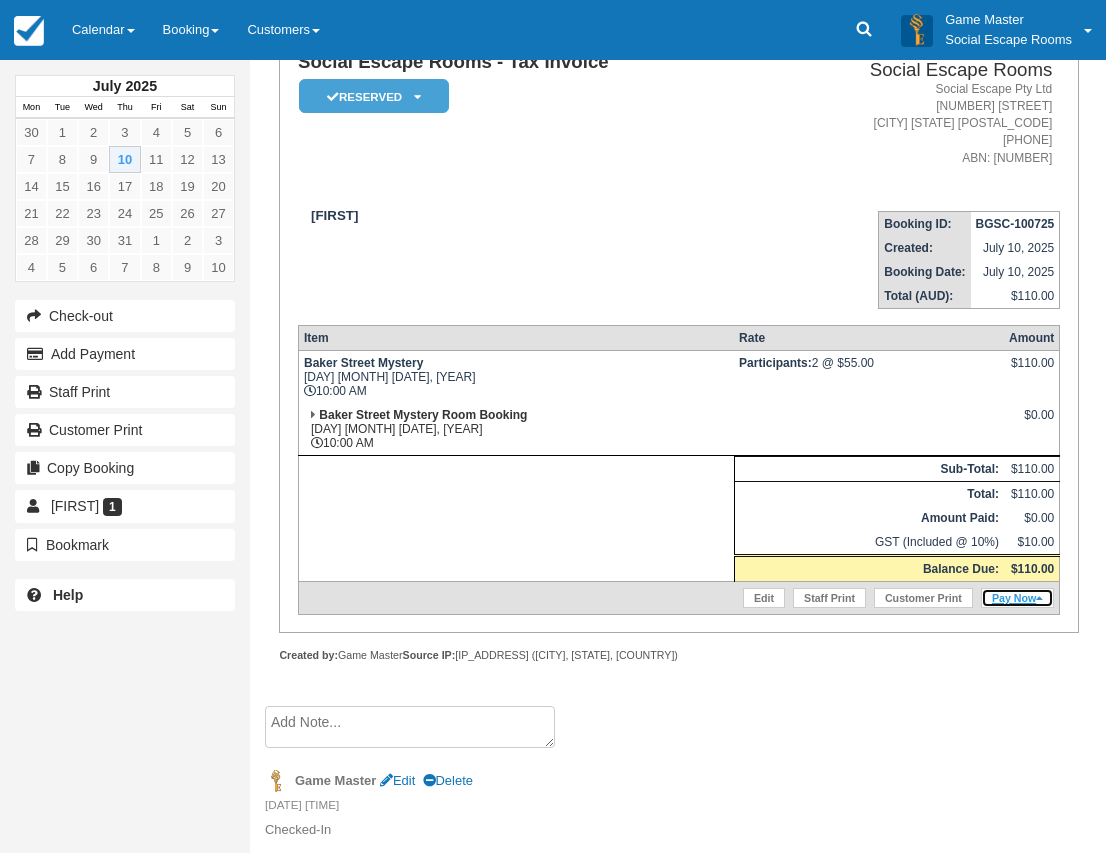 click on "Pay Now" at bounding box center (1017, 598) 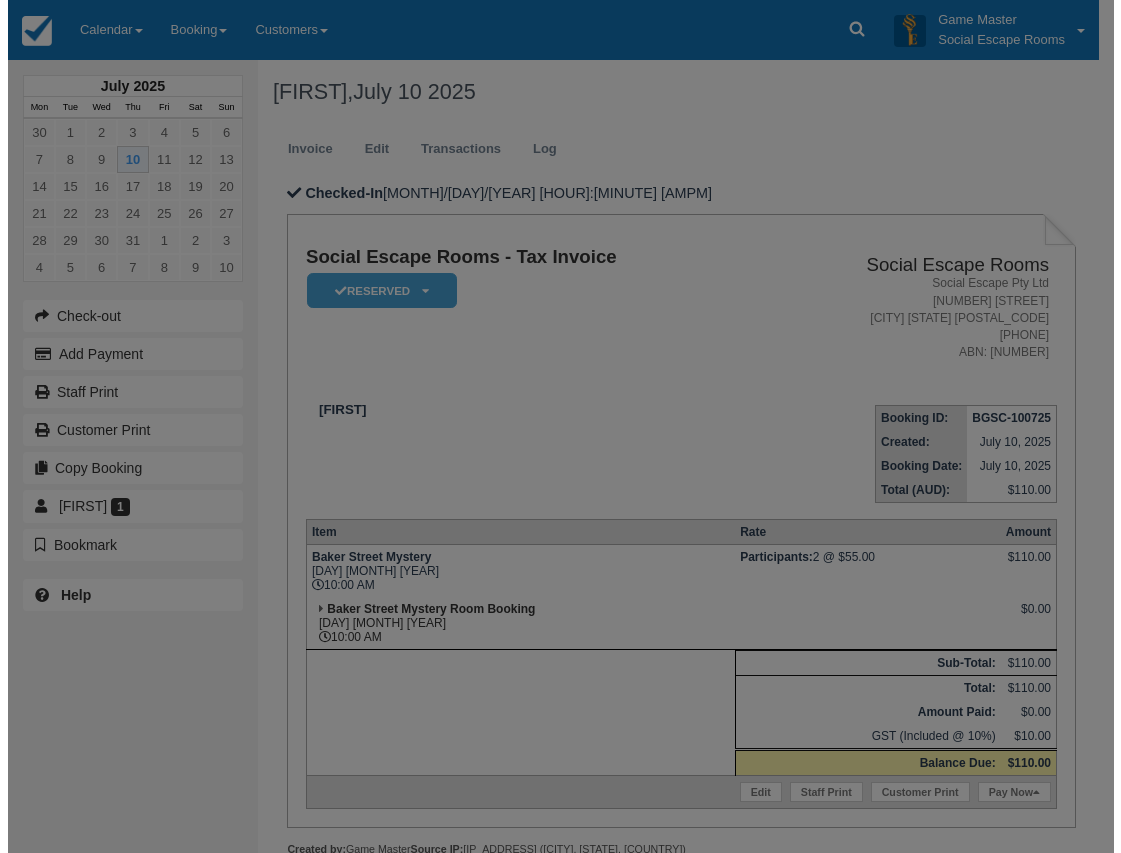 scroll, scrollTop: 0, scrollLeft: 0, axis: both 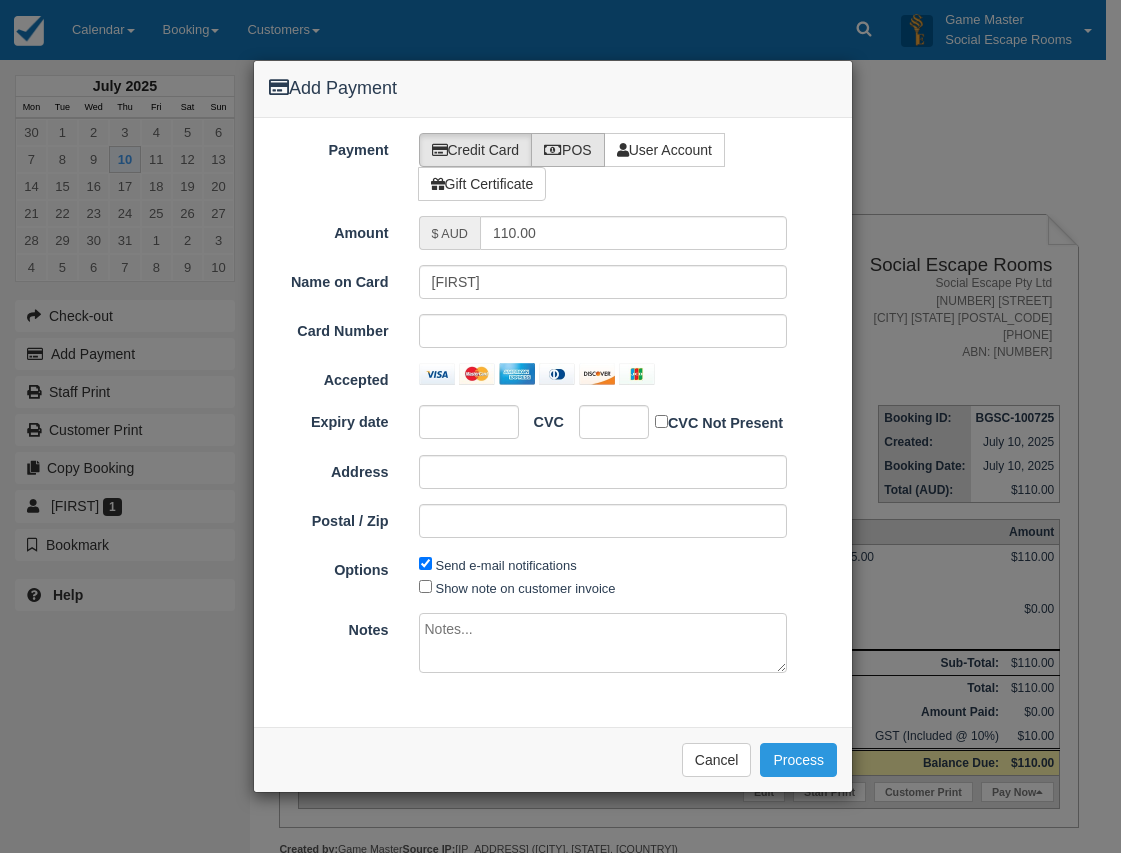 click on "POS" at bounding box center [568, 150] 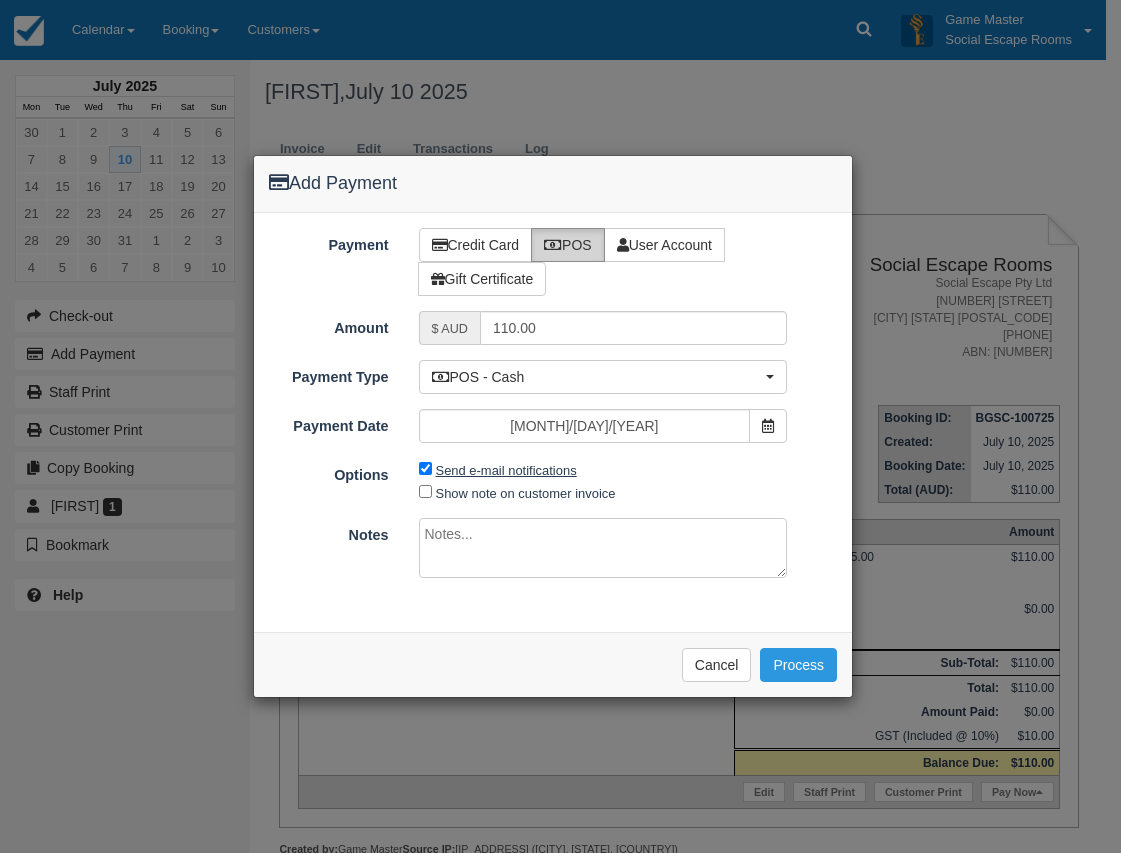 click on "Send e-mail notifications" at bounding box center [506, 470] 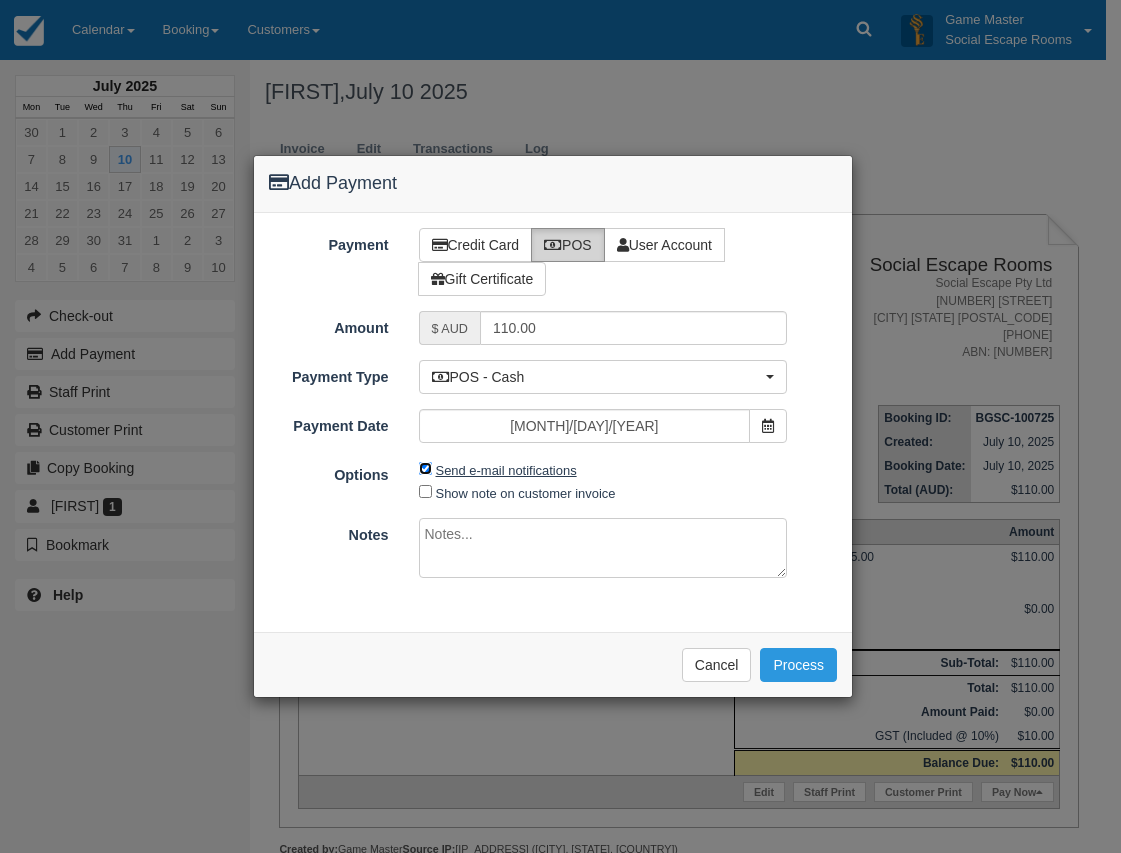 click on "Send e-mail notifications" at bounding box center [425, 468] 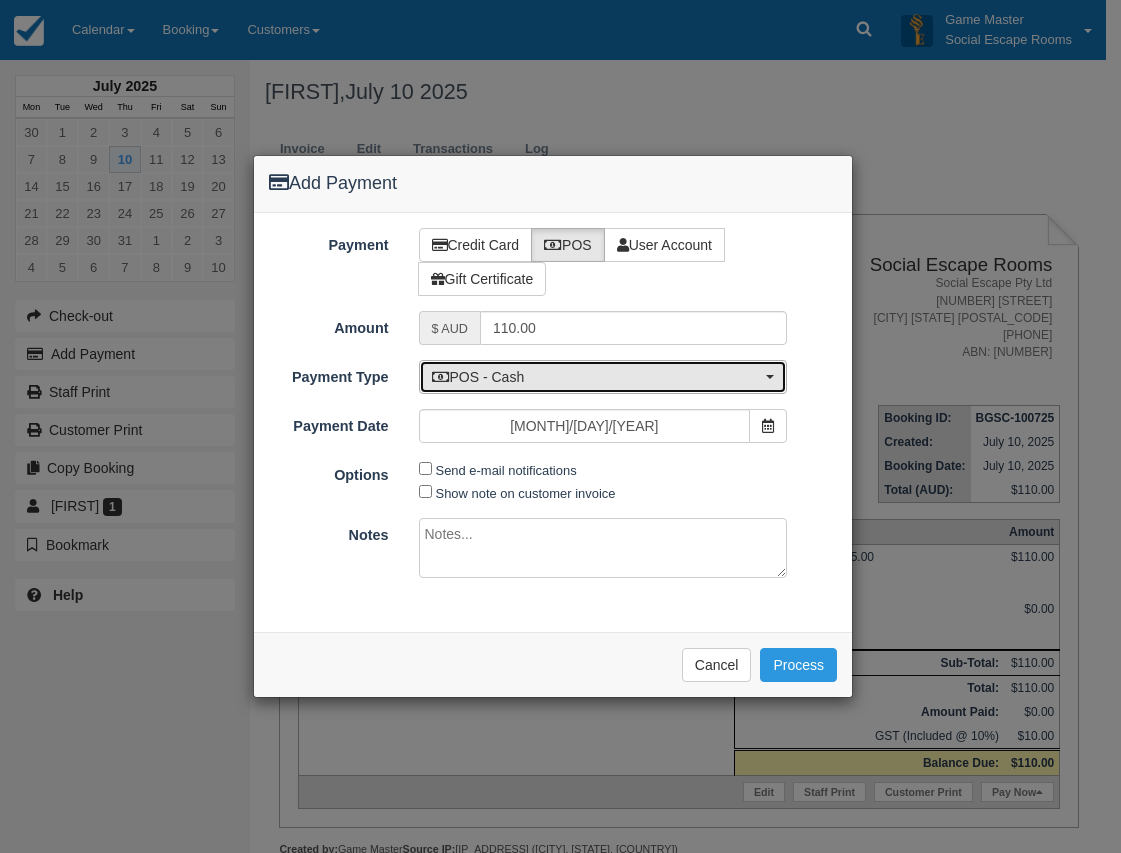 click on "POS - Cash" at bounding box center (597, 377) 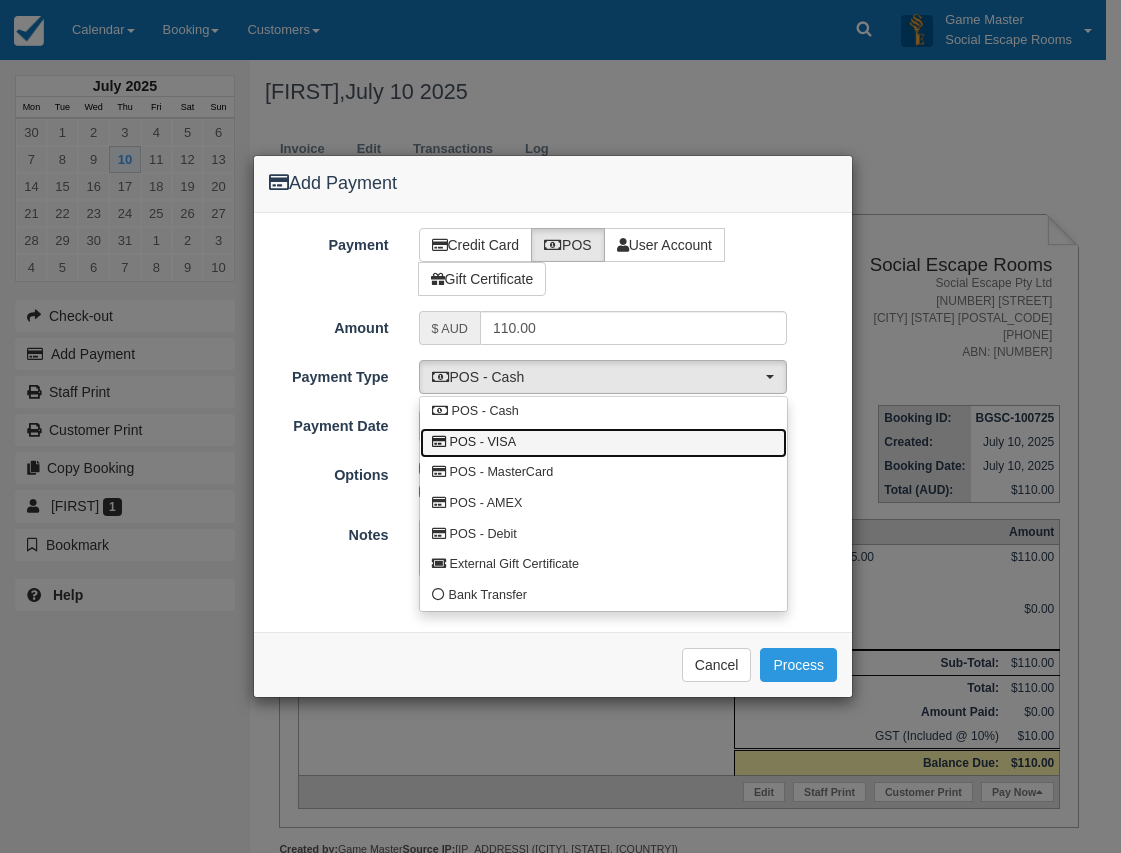 click on "POS - VISA" at bounding box center (603, 412) 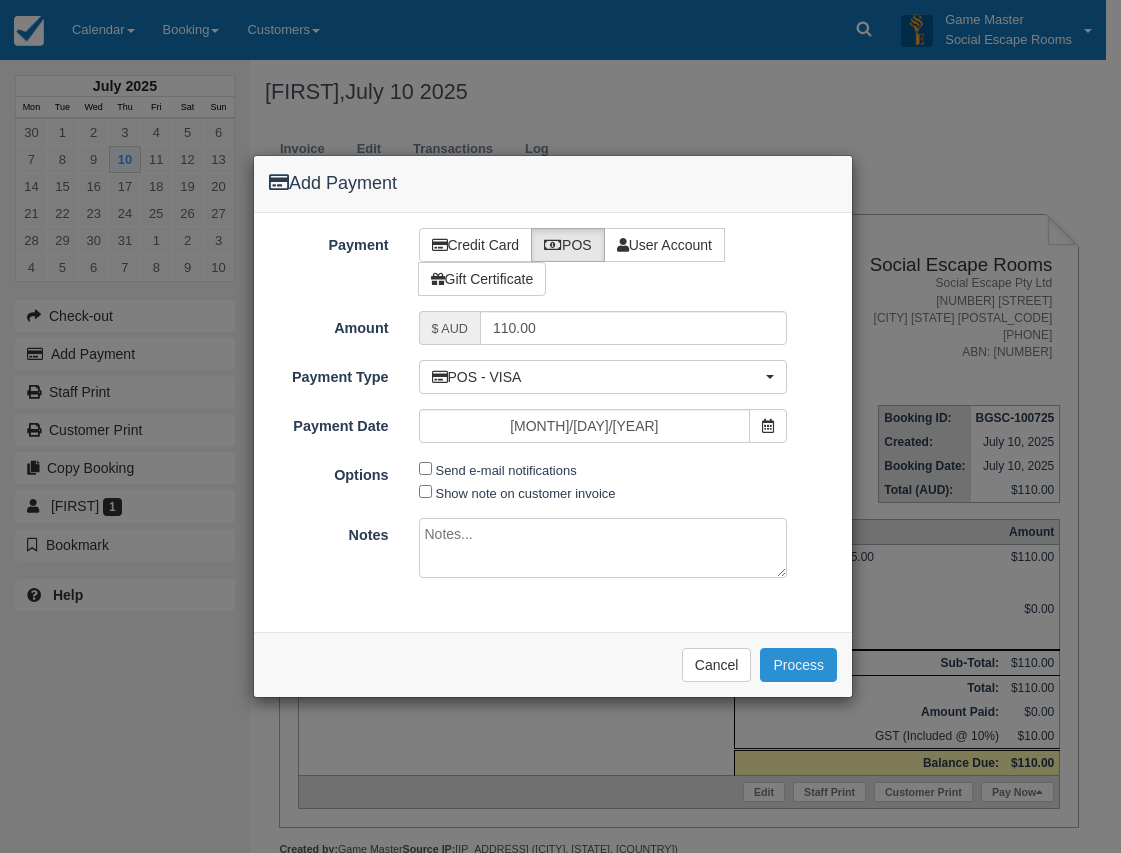 click on "Process" at bounding box center [798, 665] 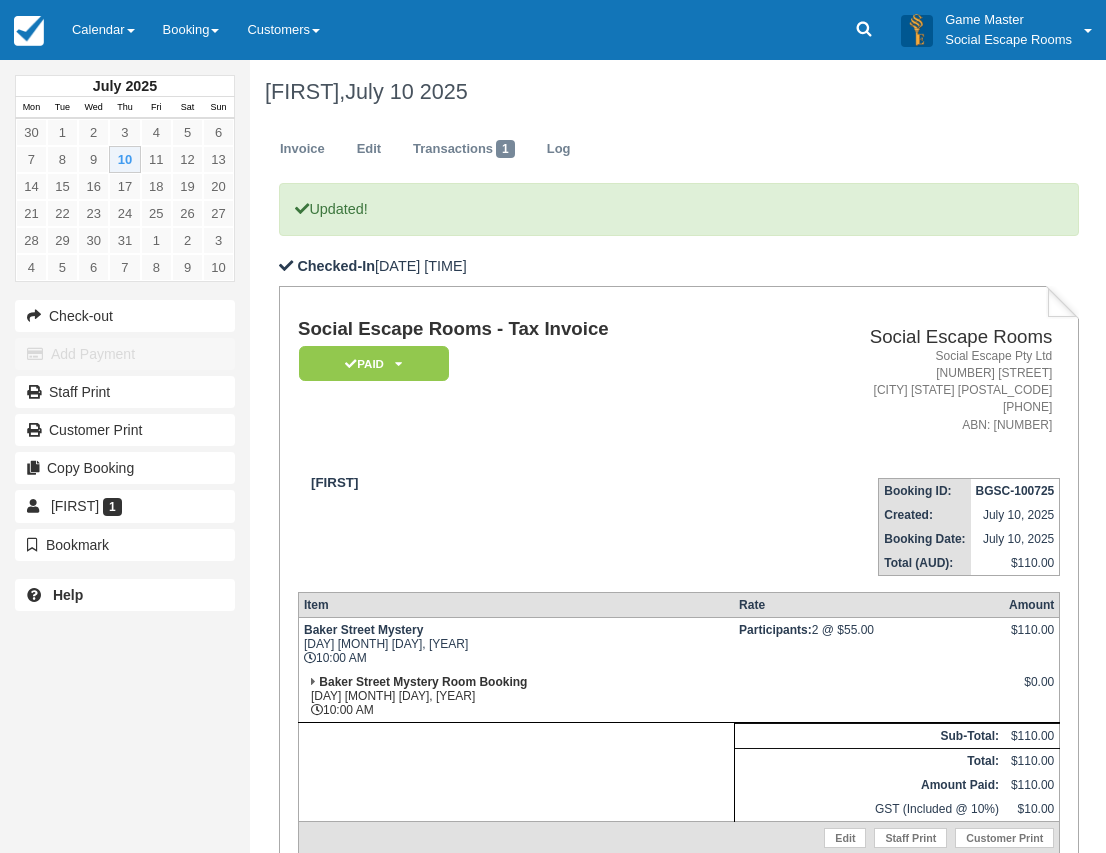 scroll, scrollTop: 0, scrollLeft: 0, axis: both 